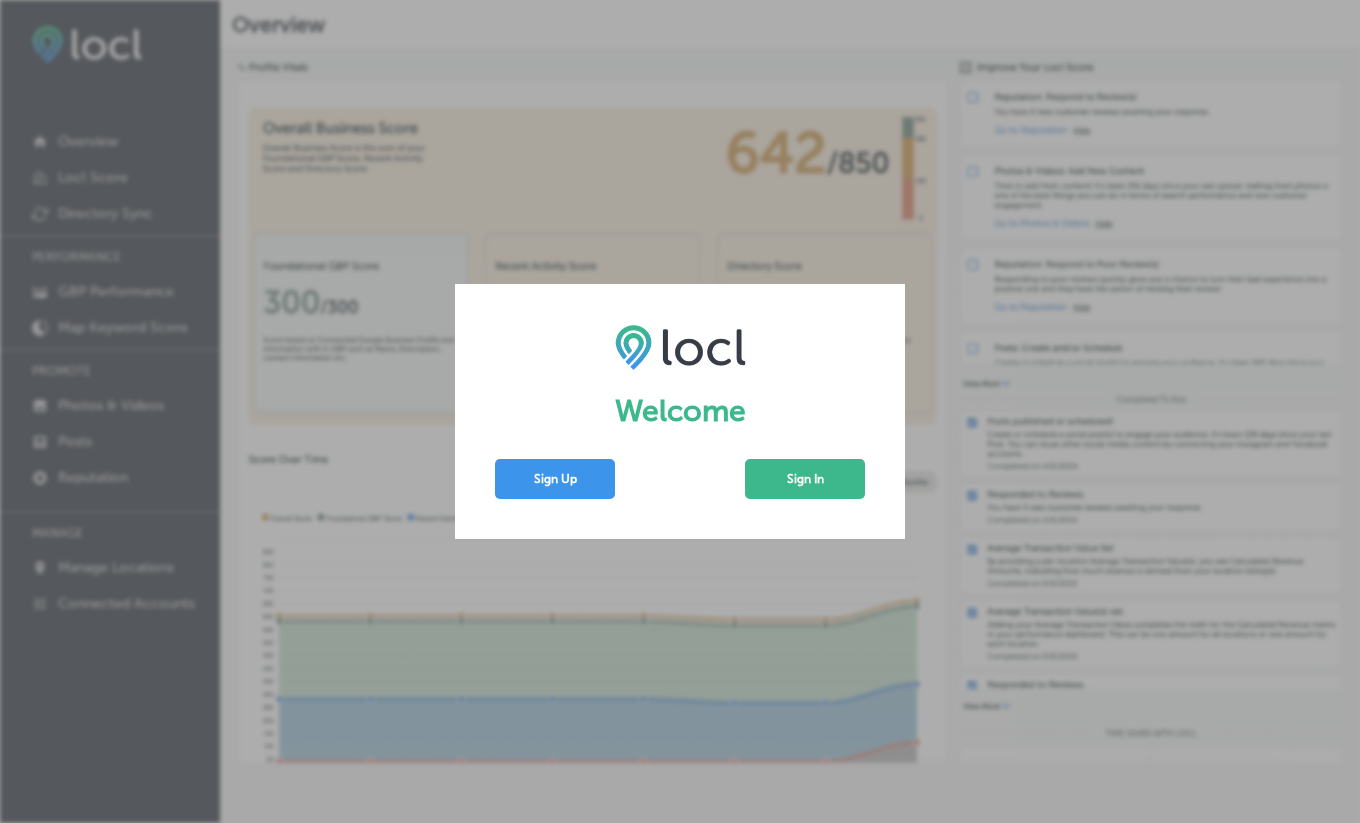scroll, scrollTop: 0, scrollLeft: 0, axis: both 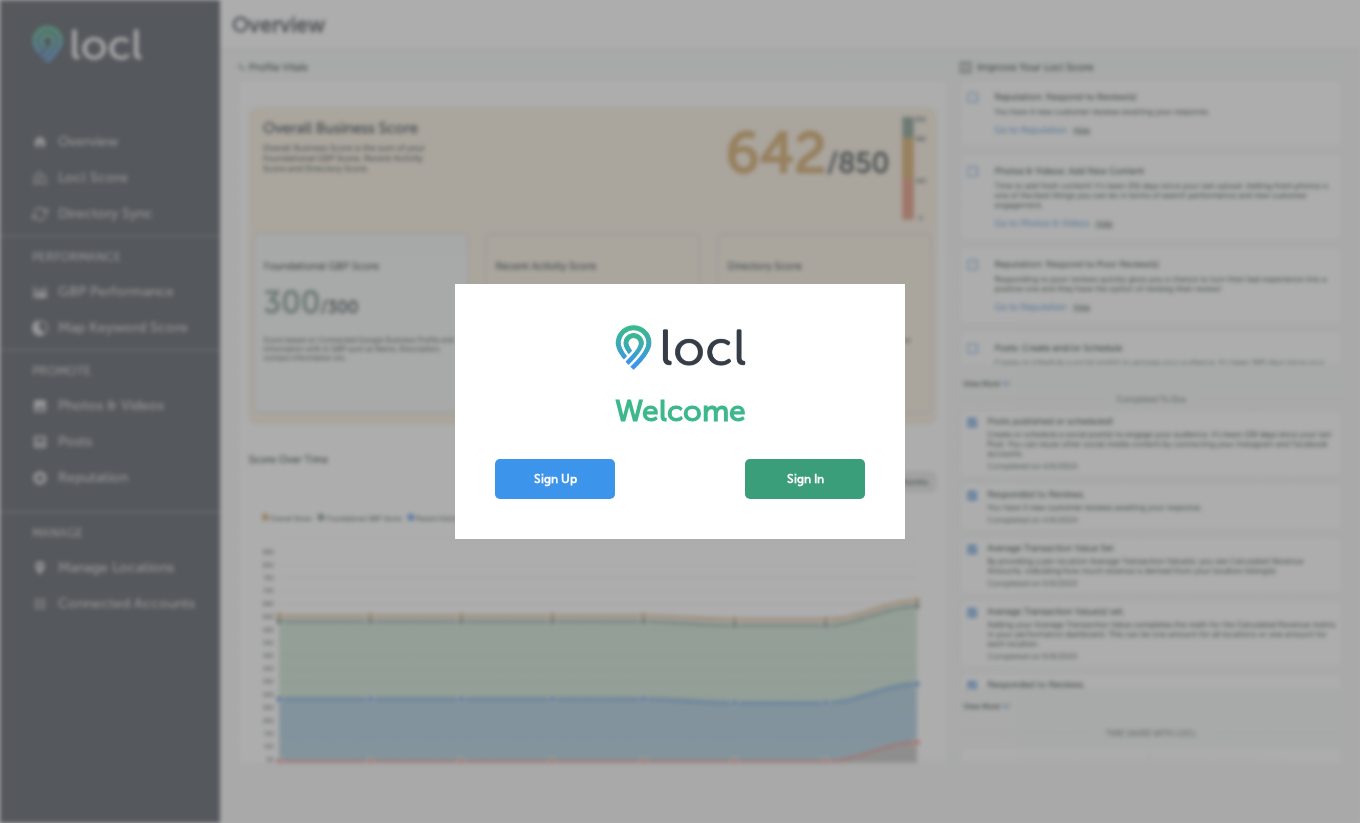 click on "Sign In" at bounding box center [805, 479] 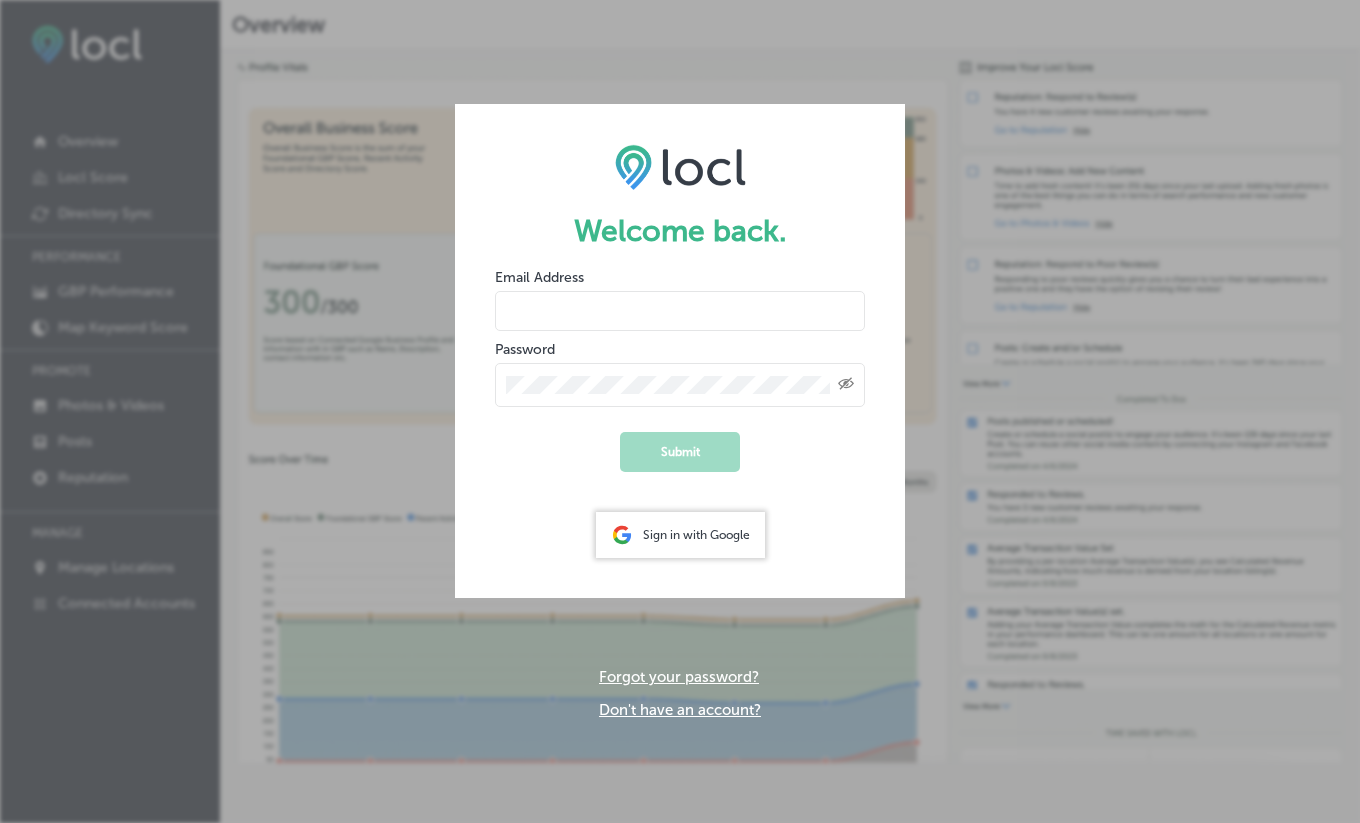 type on "[EMAIL_ADDRESS][DOMAIN_NAME]" 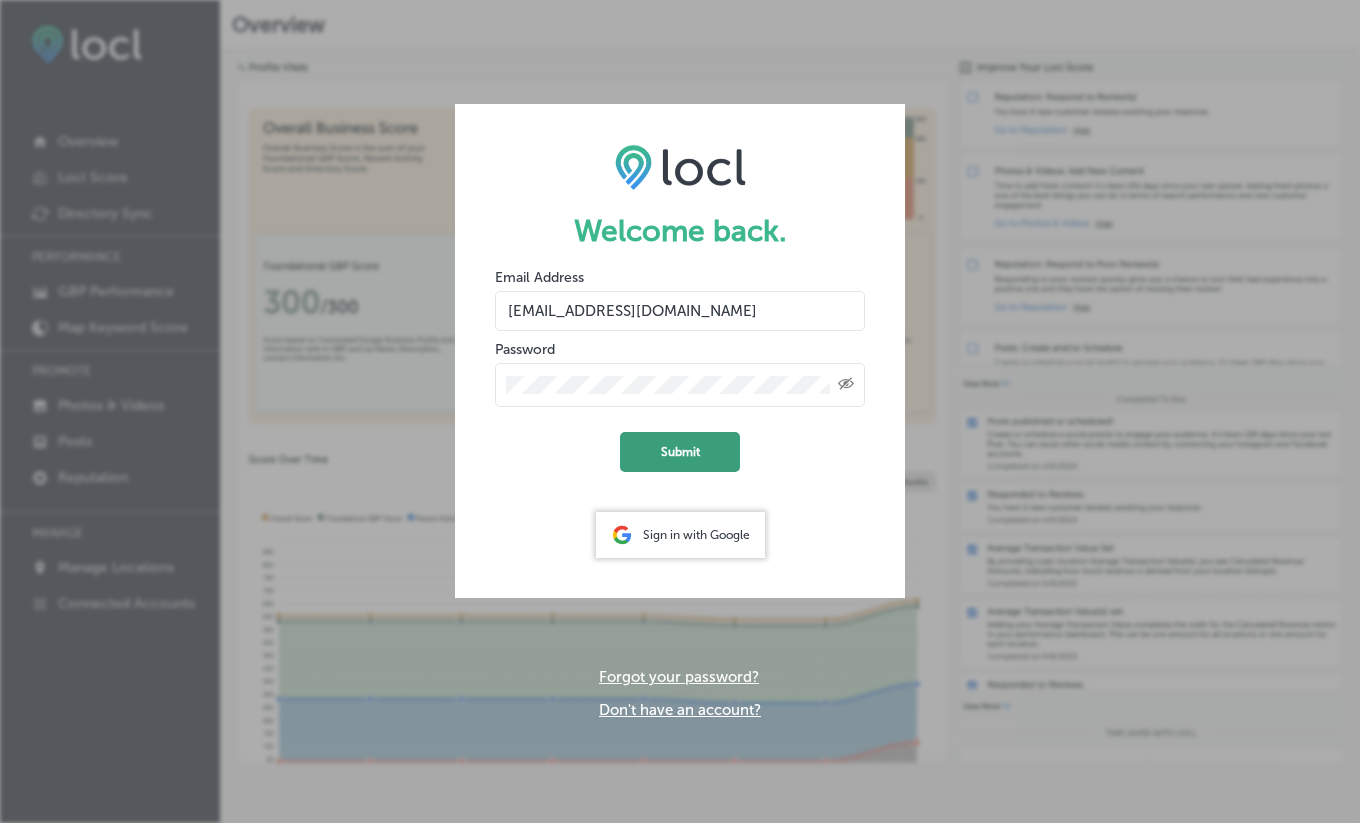 click on "Submit" 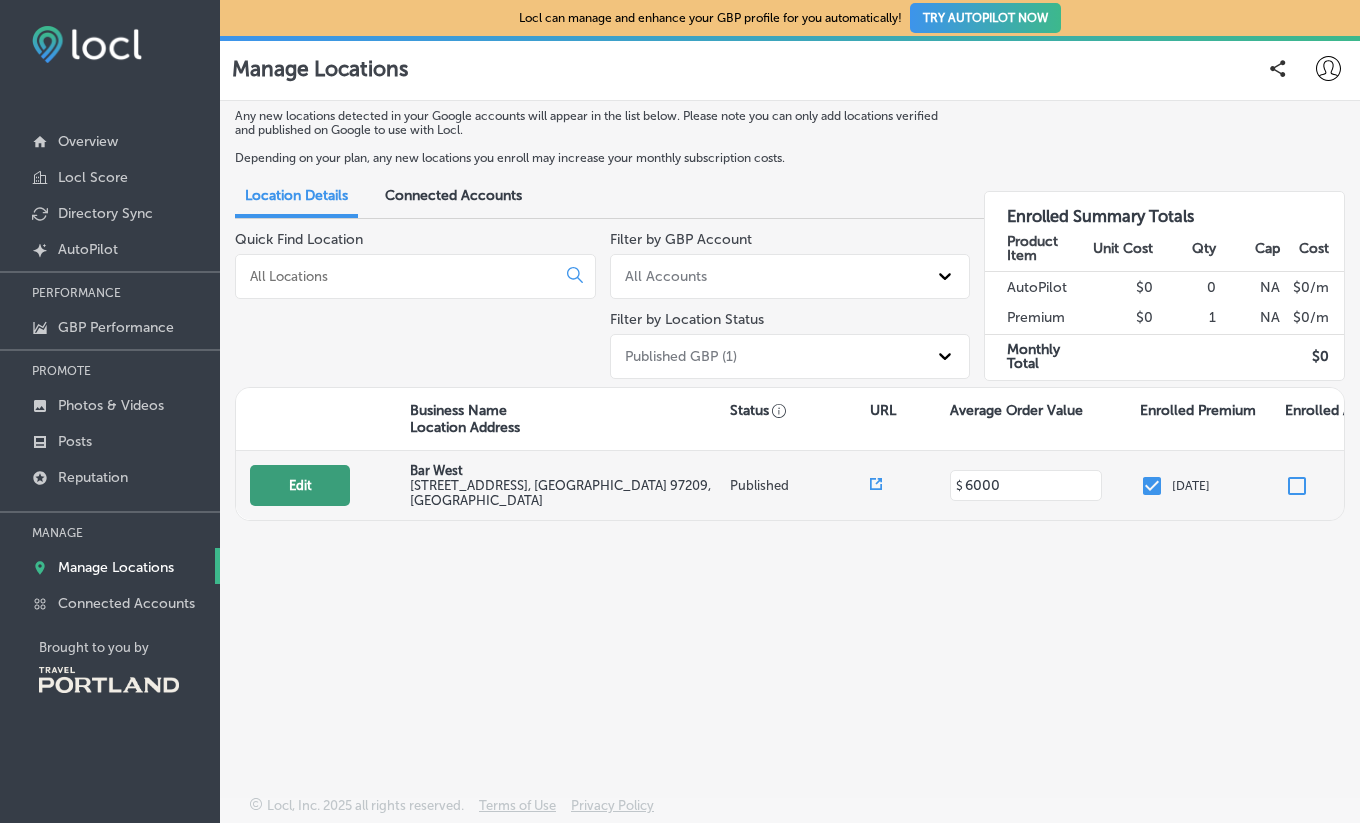 click on "Edit" at bounding box center [300, 485] 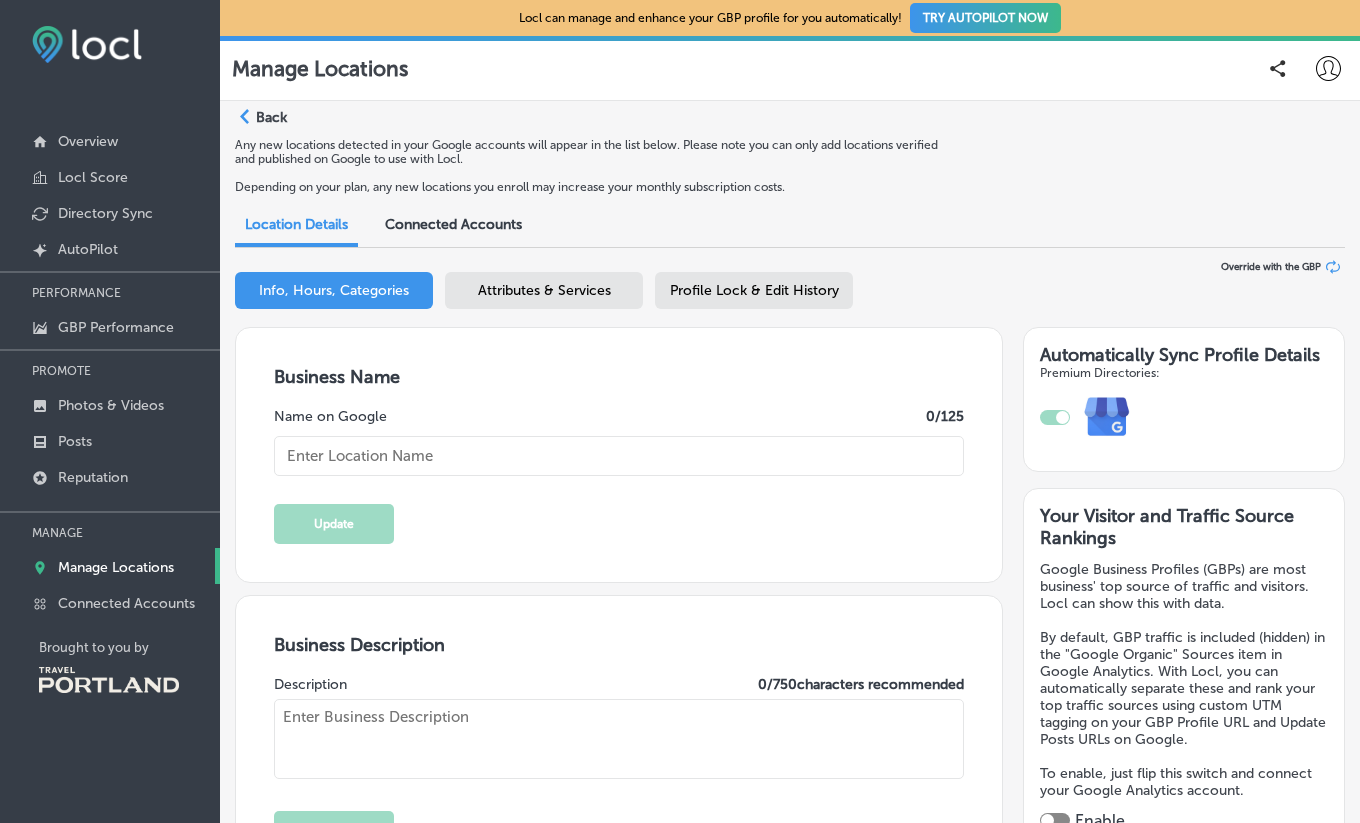 type on "Bar West" 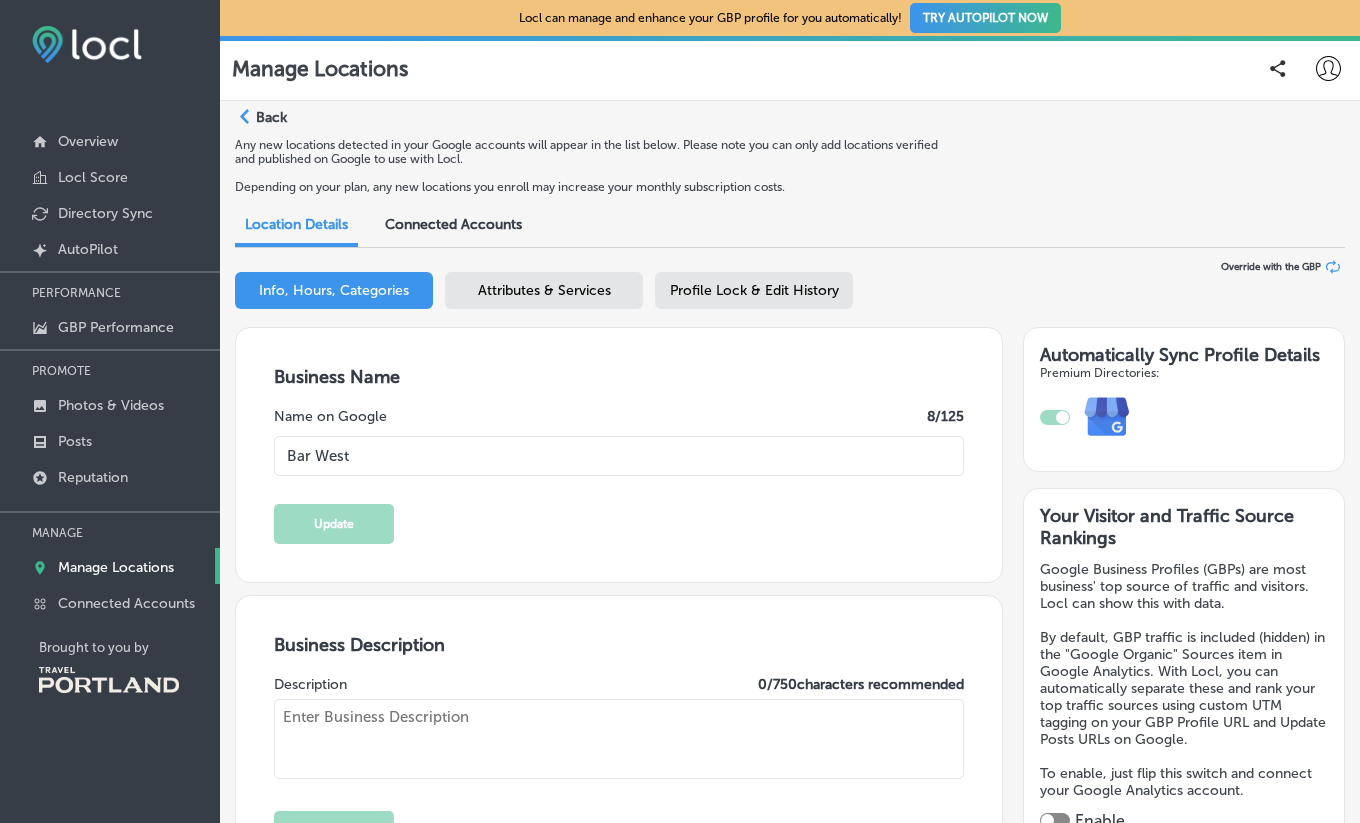 type on "[STREET_ADDRESS]" 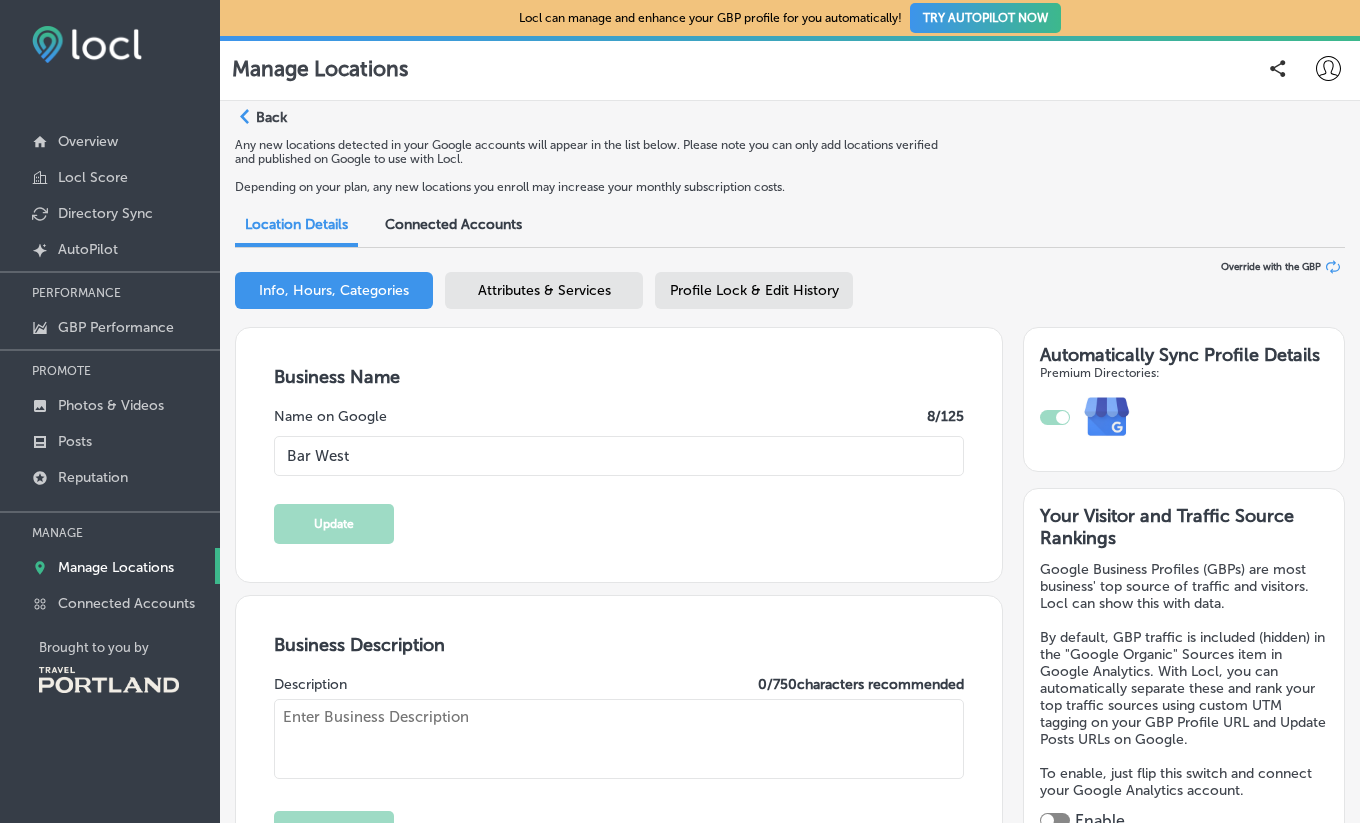 type on "Located in [GEOGRAPHIC_DATA]’s bustling Slab Town / [GEOGRAPHIC_DATA] neighborhood, [GEOGRAPHIC_DATA] is a warm and welcoming restaurant with thoughtfully crafted cocktails and a farm-fresh Italian-inspired menu.
The reputed cocktail menu is joined by natural, local, and Italian wines and a carefully curated selection of craft beers and ciders.
Organic and locally farmed ingredients highlight every dish on the menu, which features from-scratch pastas and pizettas, slow-cooked sauces, and extensive Gluten Free and Vegan dishes and substitutions." 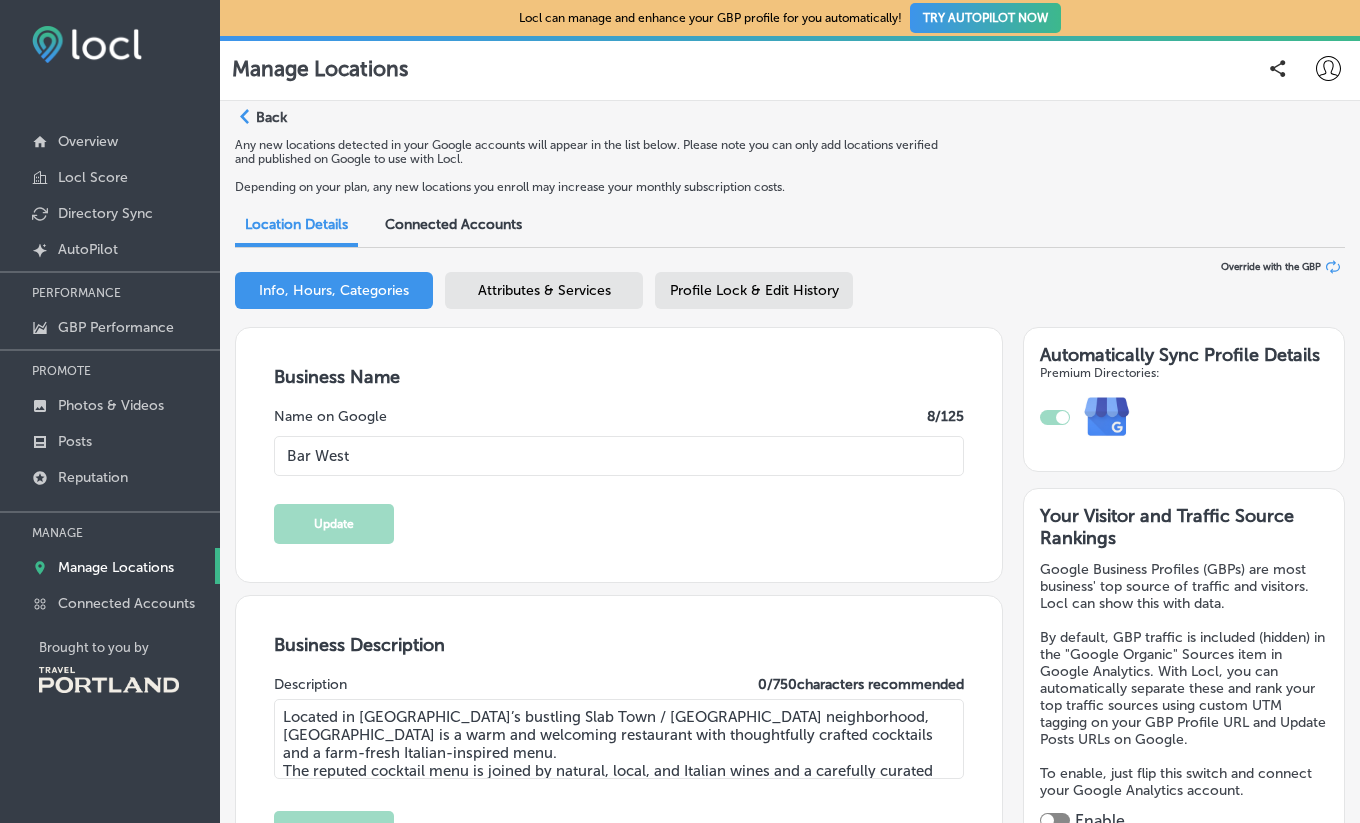 type on "[PHONE_NUMBER]" 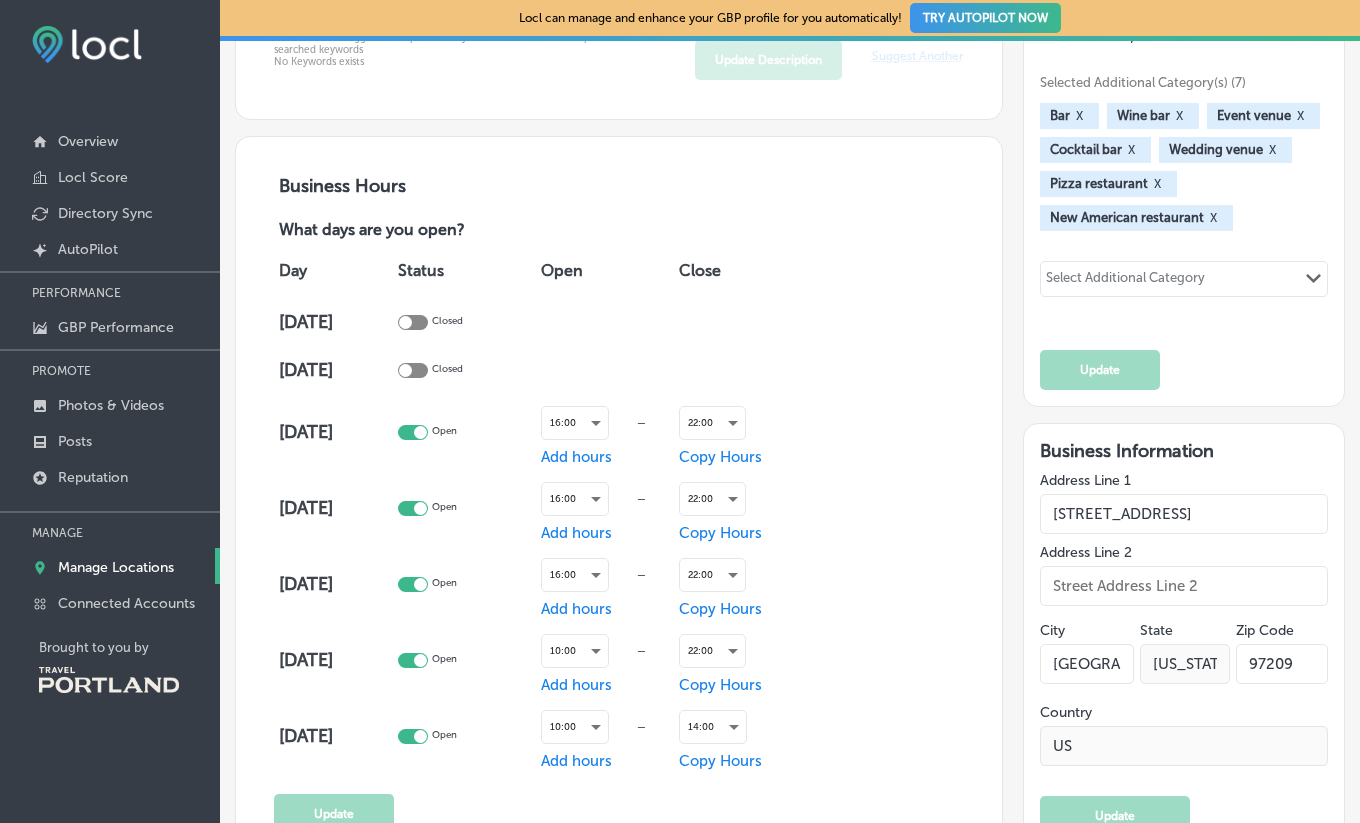 scroll, scrollTop: 1178, scrollLeft: 0, axis: vertical 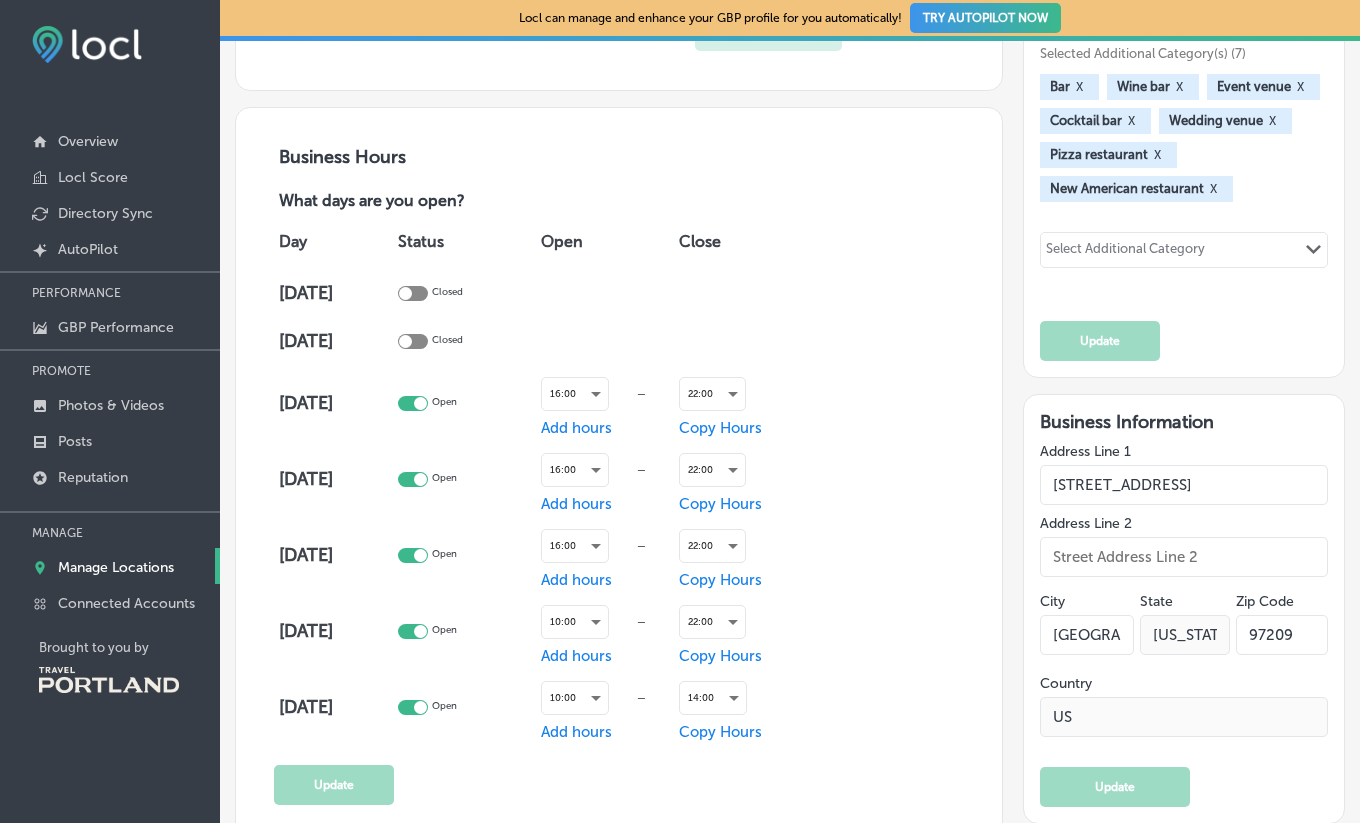 click at bounding box center [405, 341] 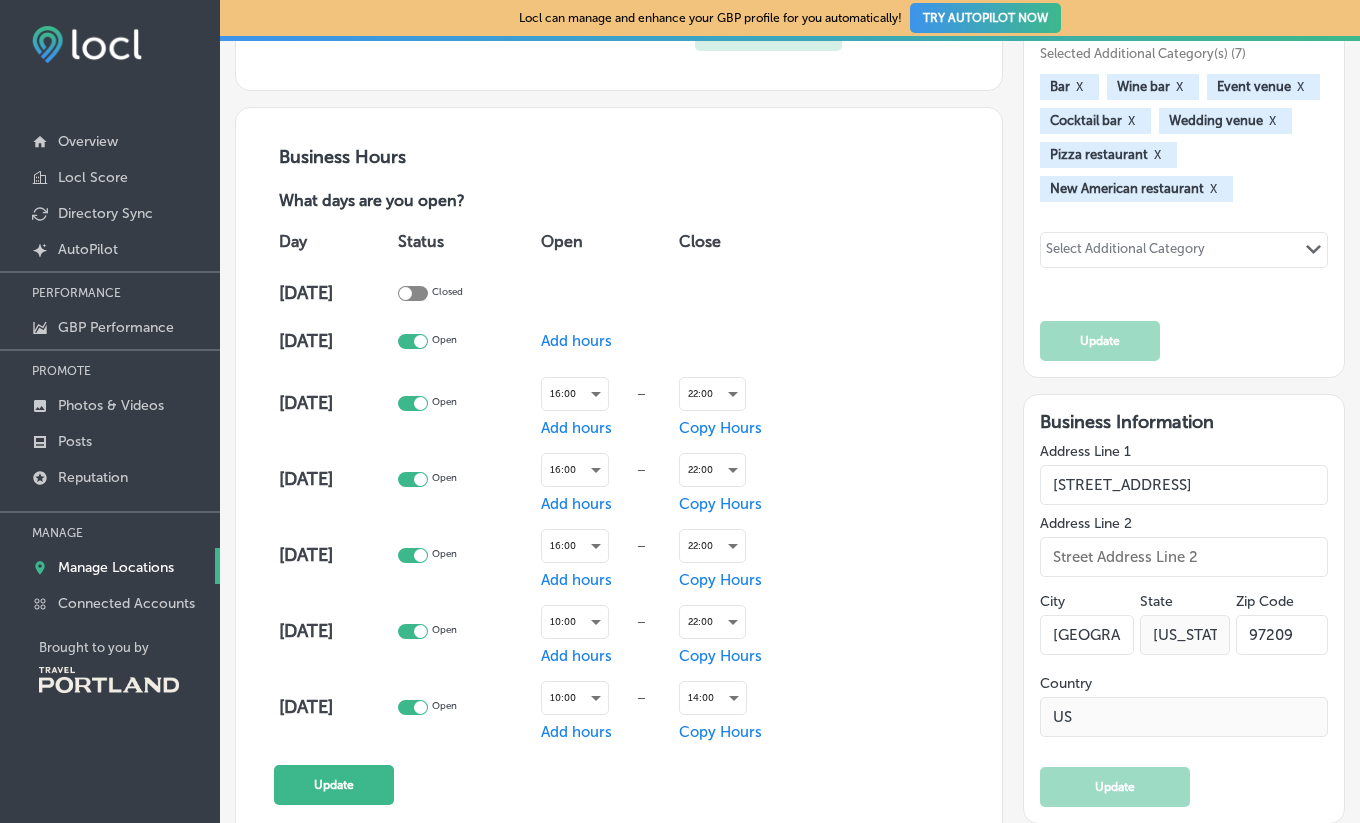 click on "Add hours" at bounding box center (576, 341) 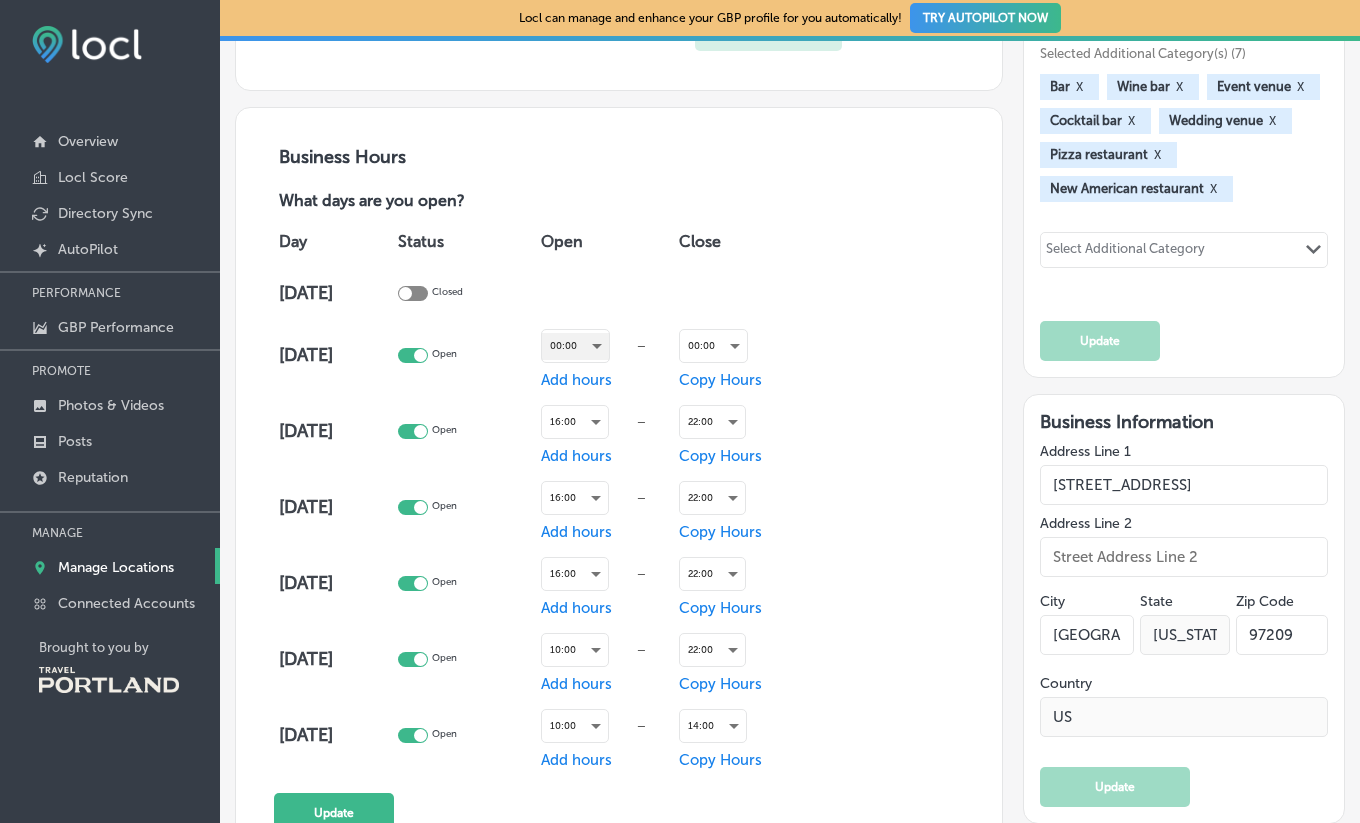 click on "00:00" at bounding box center (575, 346) 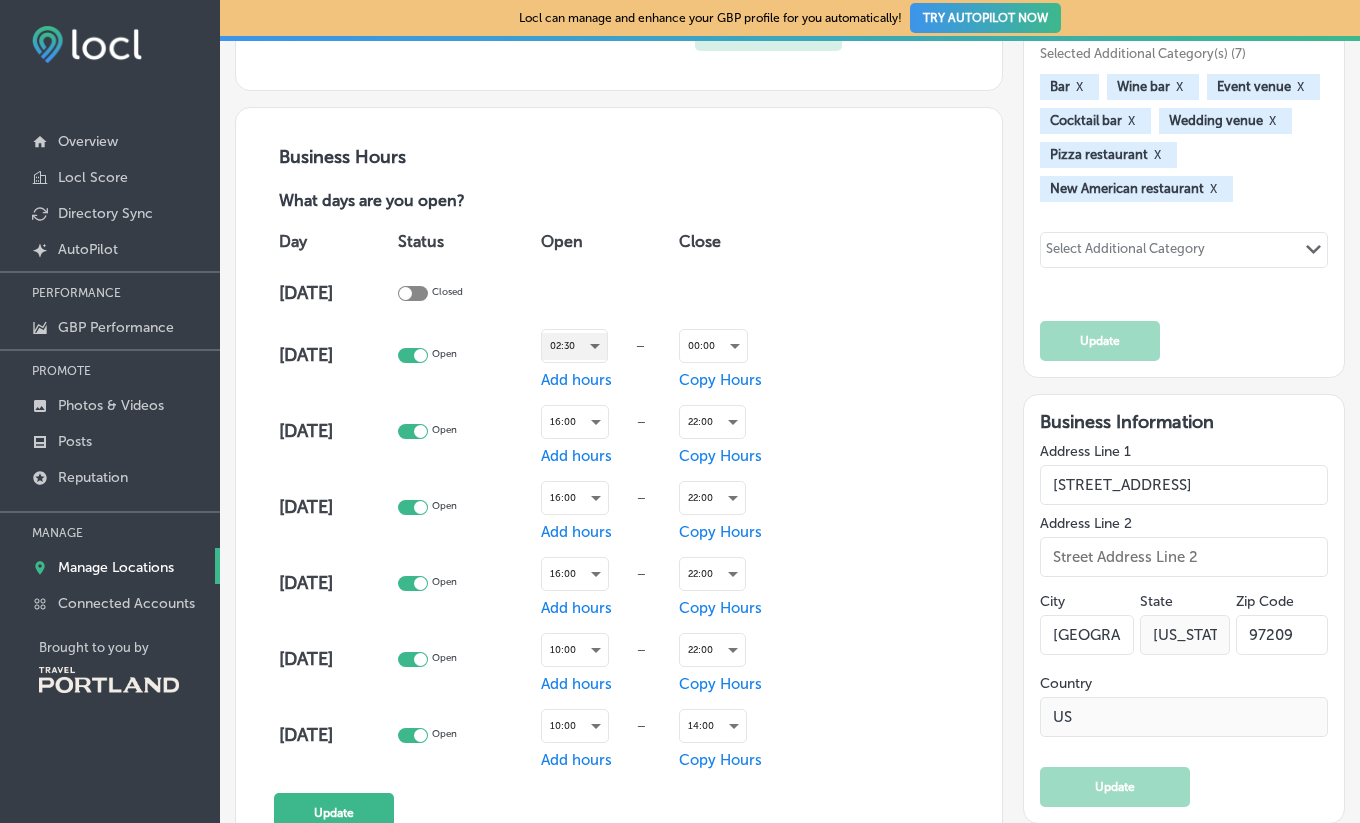 click on "02:30" at bounding box center [574, 346] 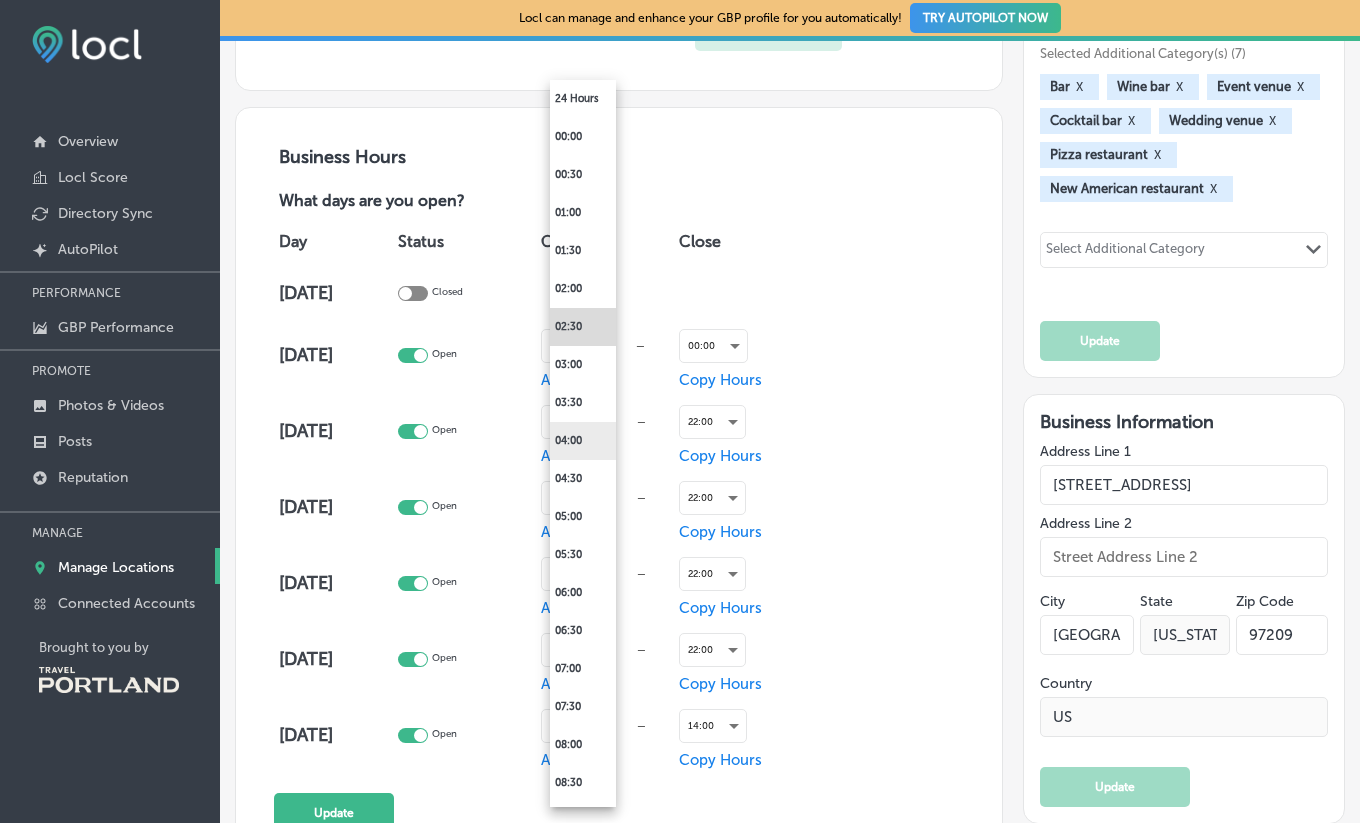 click on "04:00" at bounding box center [583, 441] 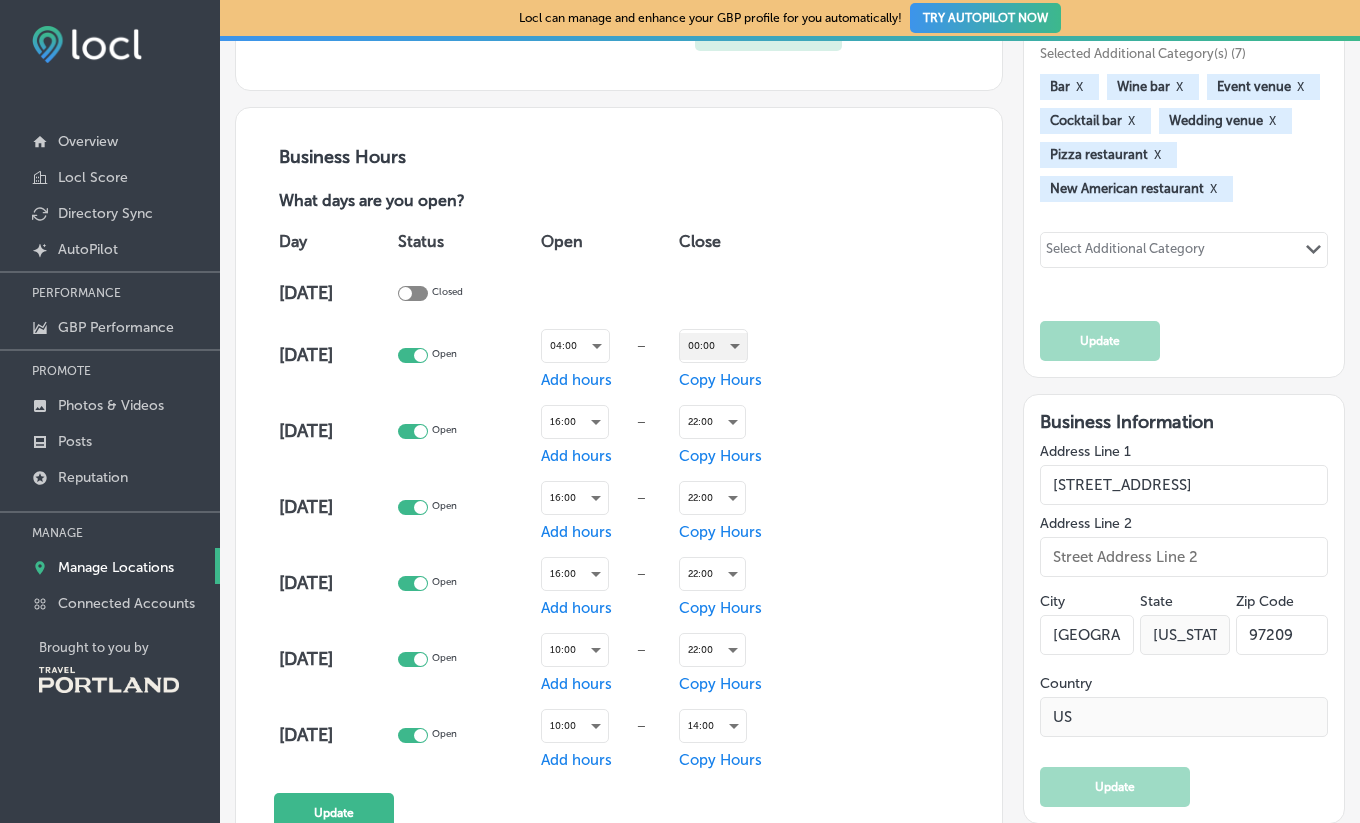 click on "00:00" at bounding box center (713, 346) 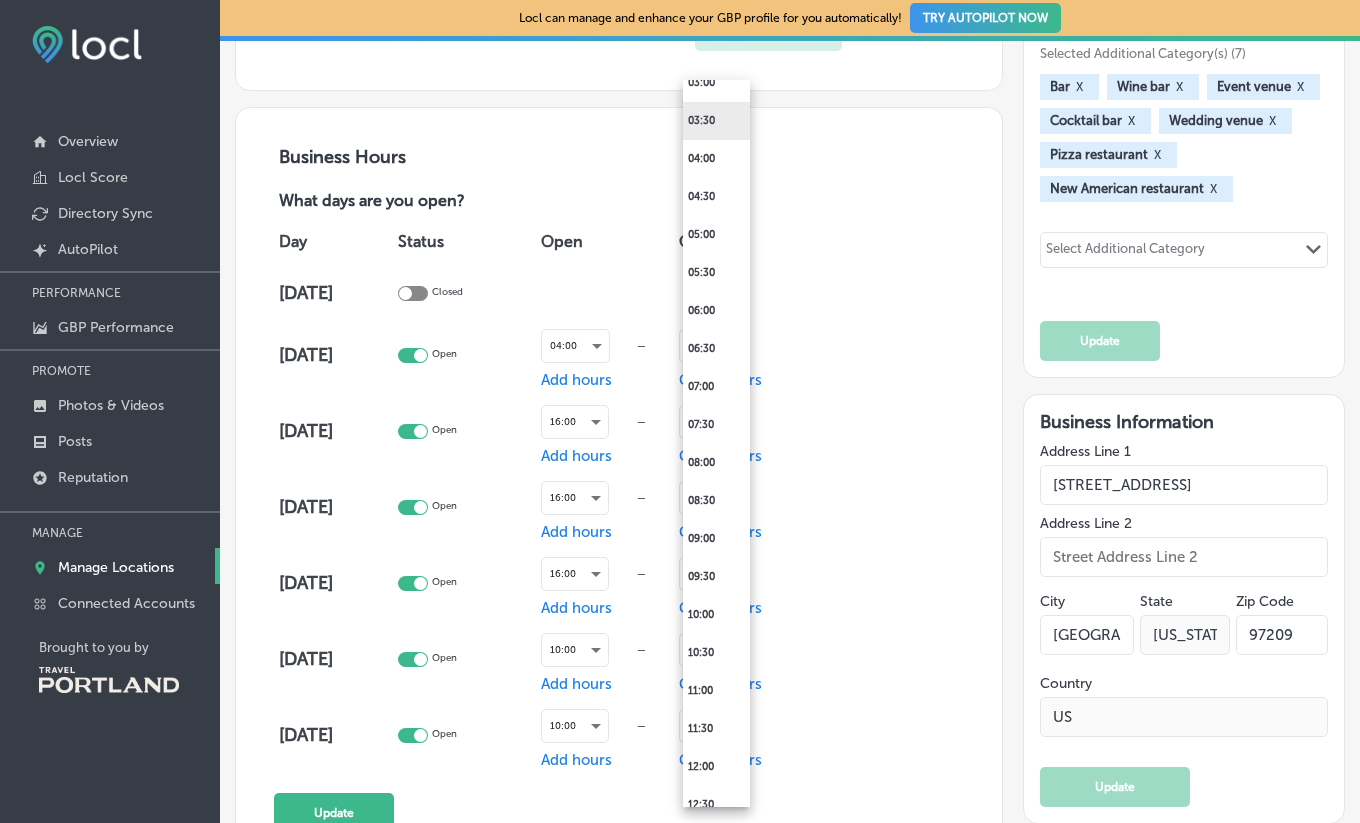 scroll, scrollTop: 348, scrollLeft: 0, axis: vertical 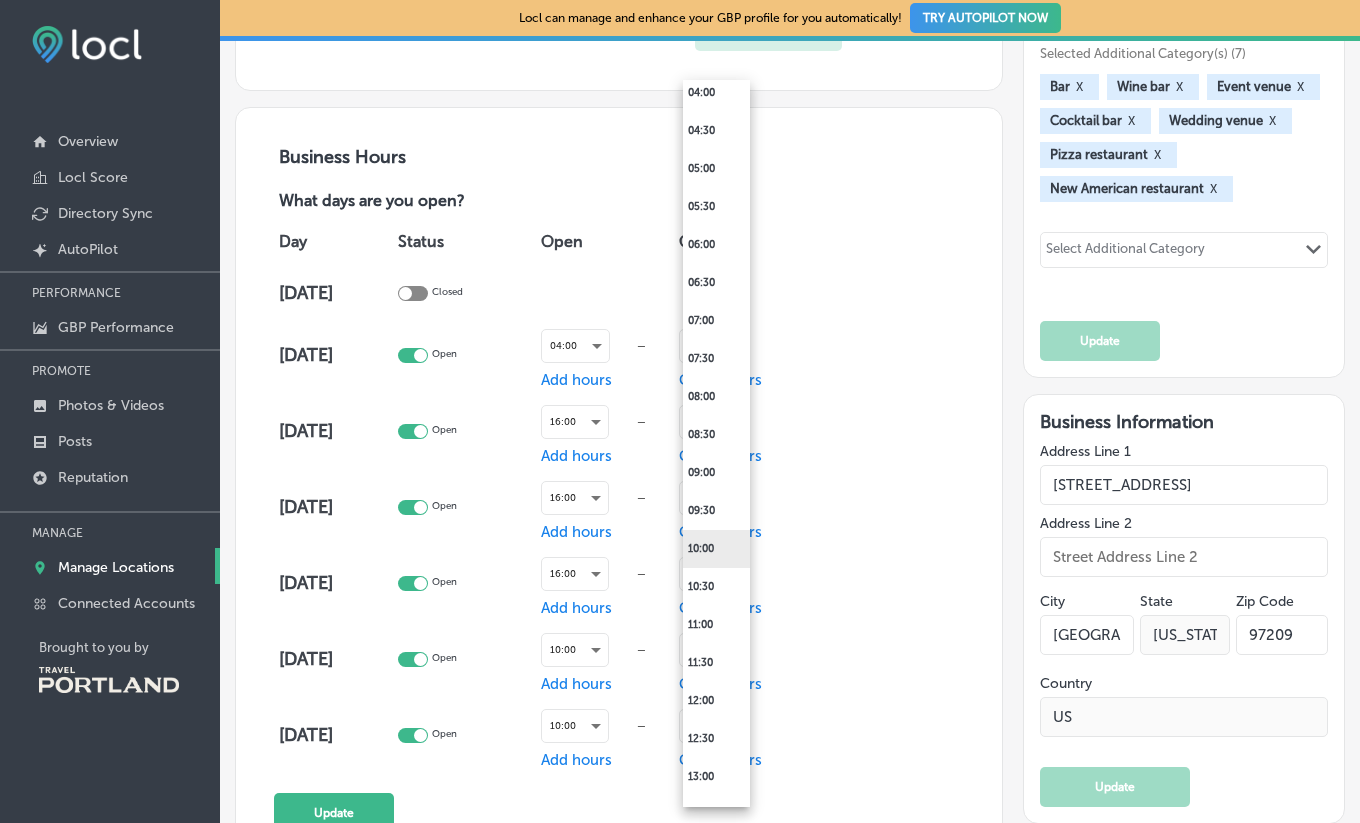 click on "10:00" at bounding box center (716, 549) 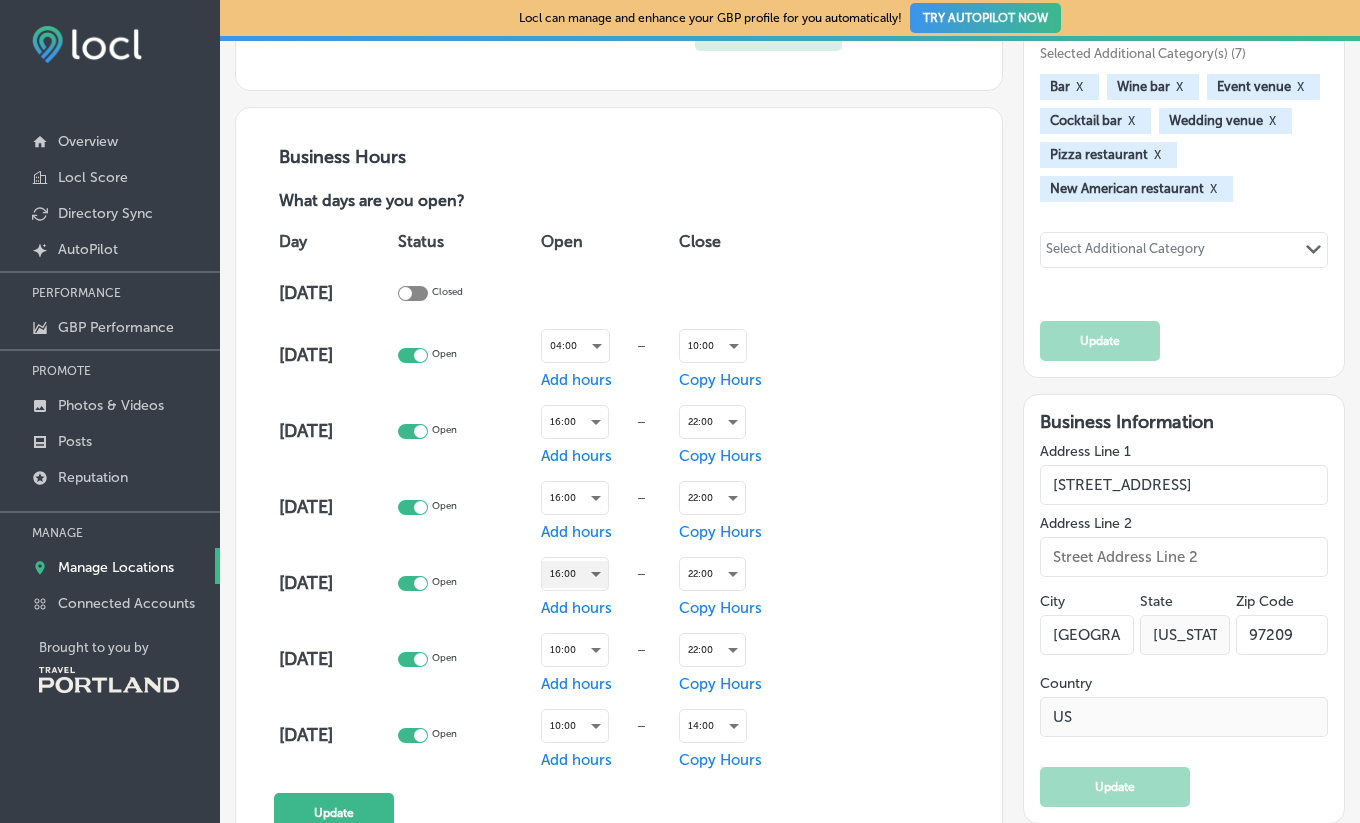 click on "16:00" at bounding box center (575, 574) 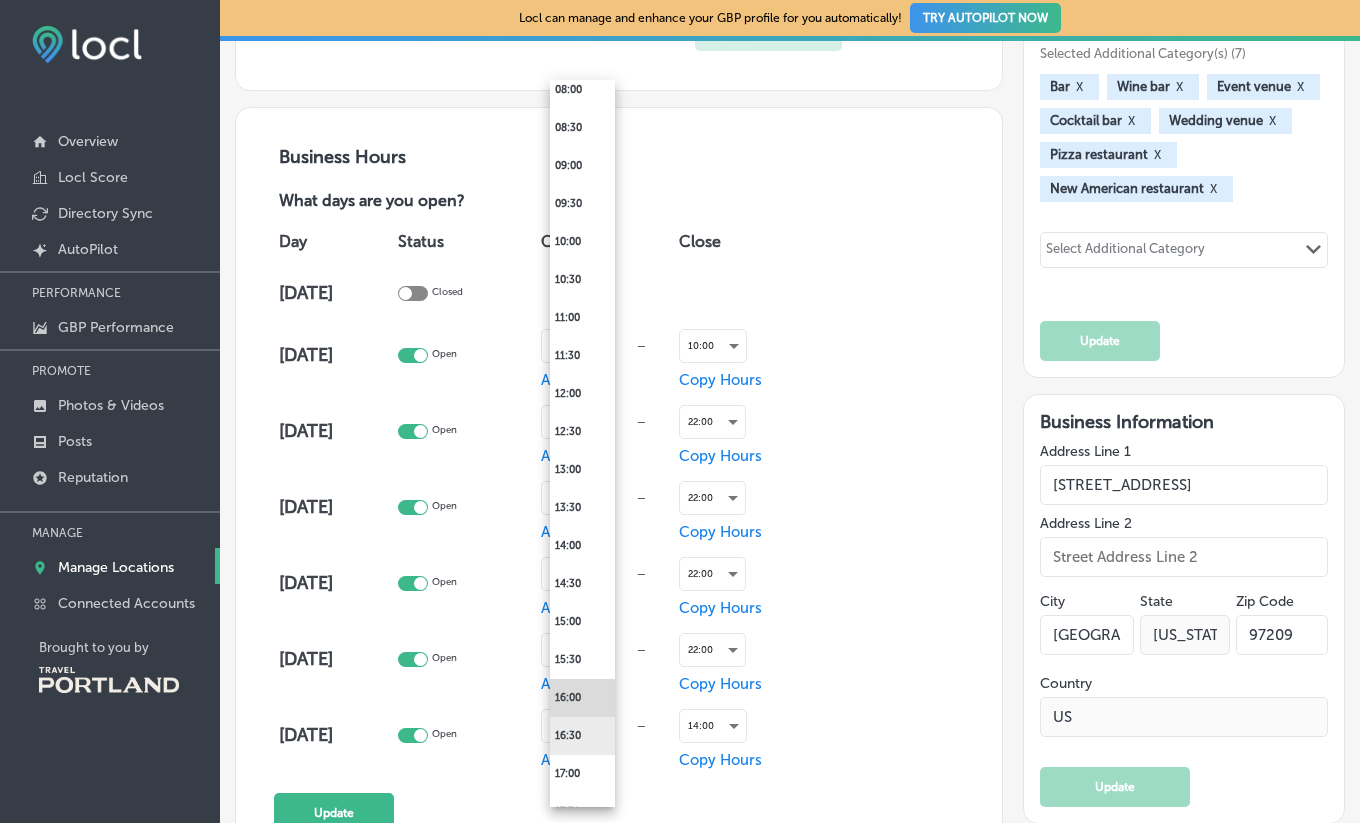 scroll, scrollTop: 646, scrollLeft: 0, axis: vertical 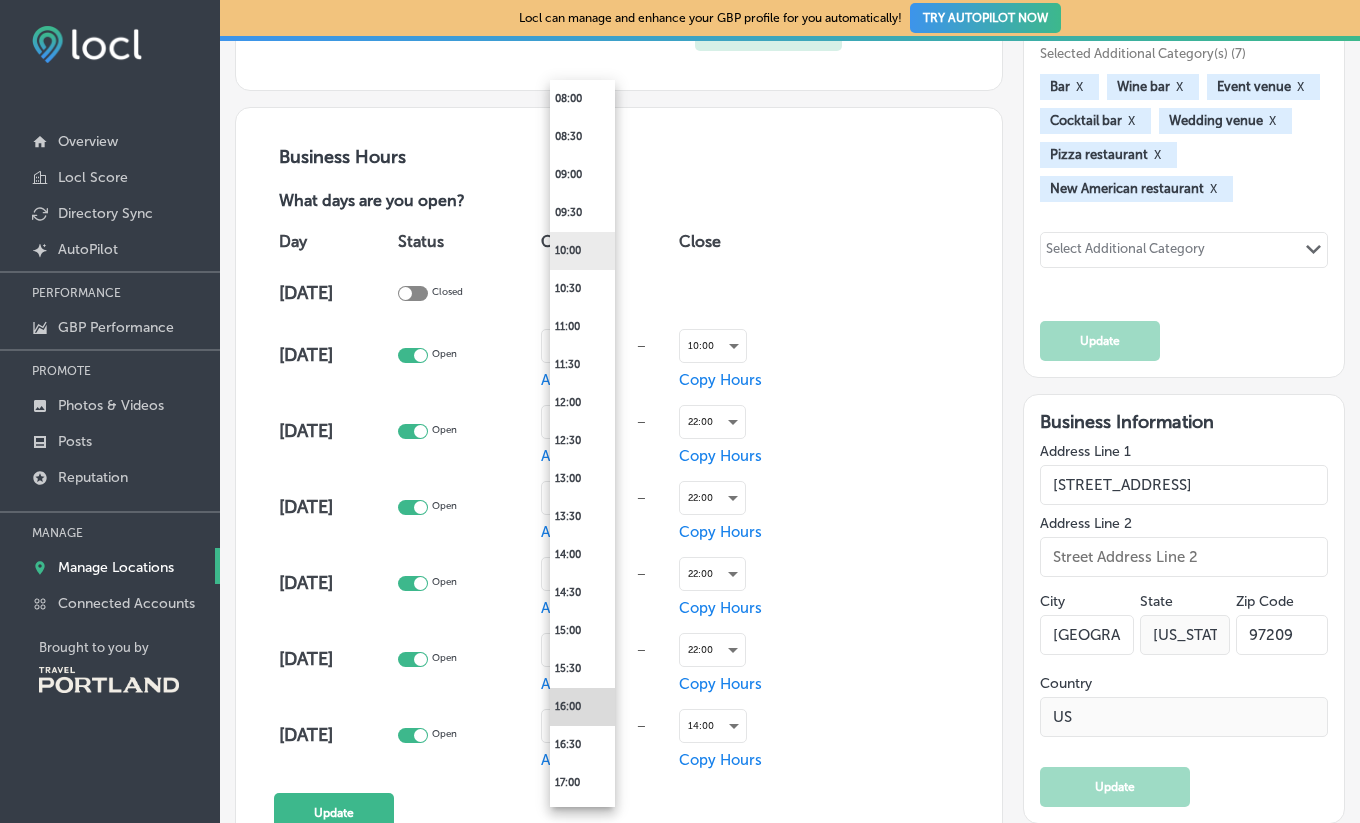 click on "10:00" at bounding box center (582, 251) 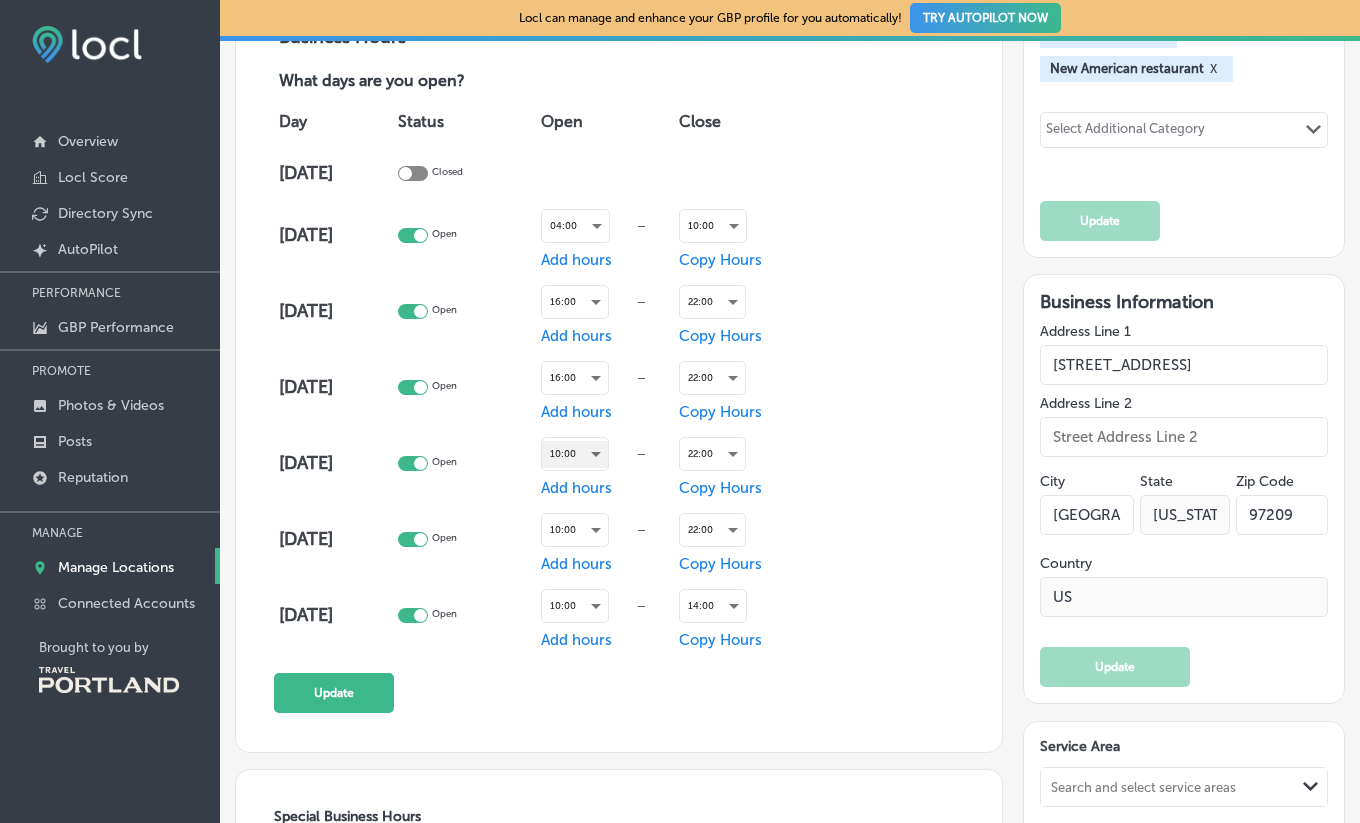 scroll, scrollTop: 1314, scrollLeft: 0, axis: vertical 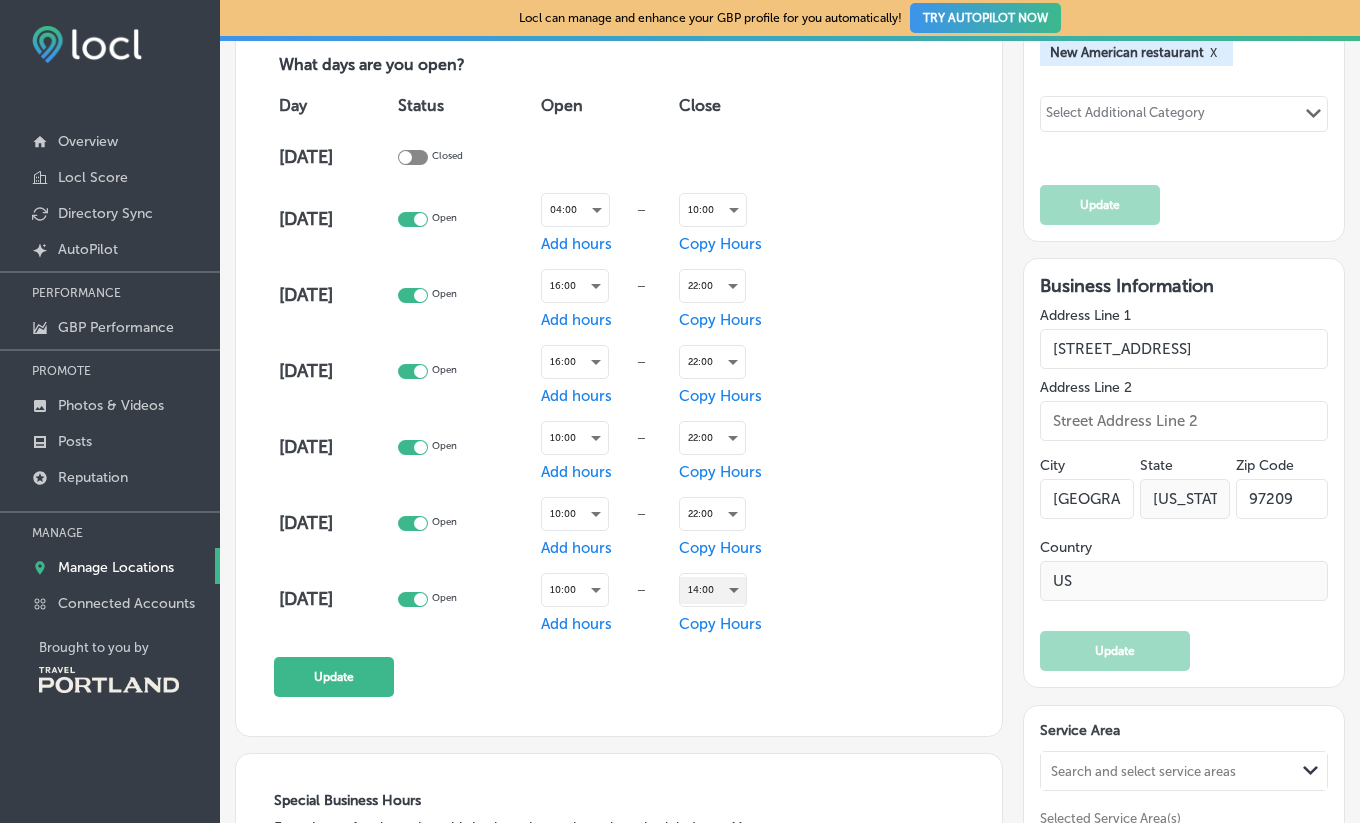 click on "14:00" at bounding box center (713, 590) 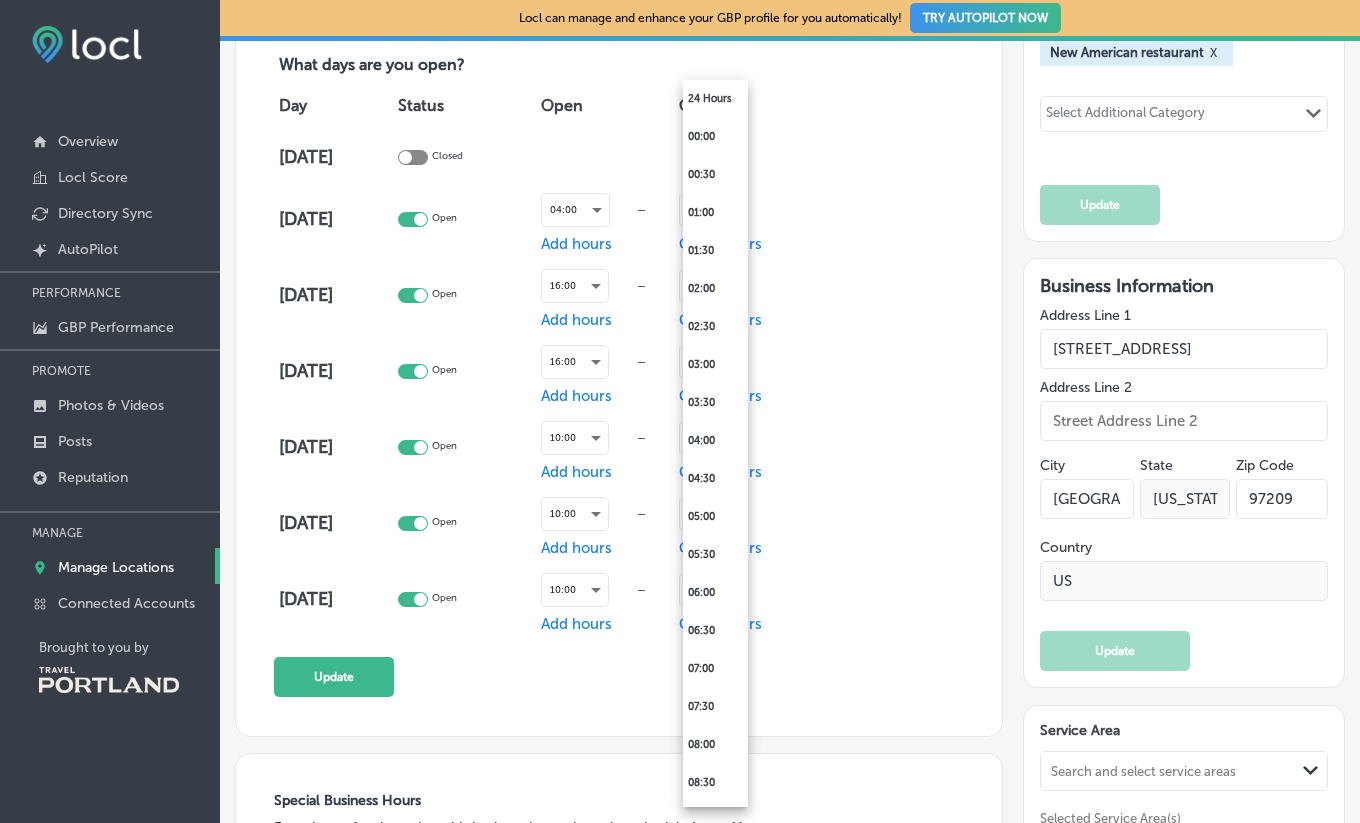 scroll, scrollTop: 757, scrollLeft: 0, axis: vertical 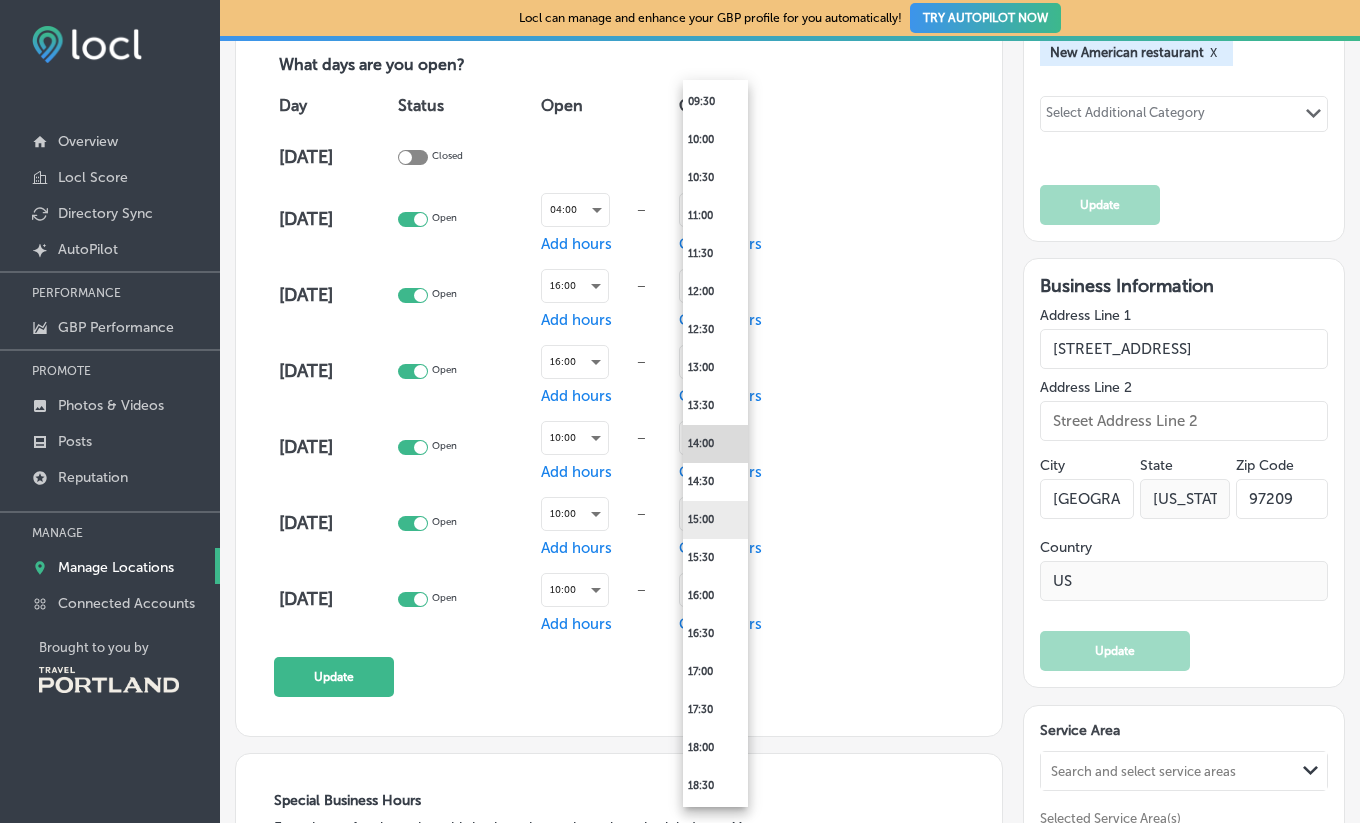 click on "15:00" at bounding box center (715, 520) 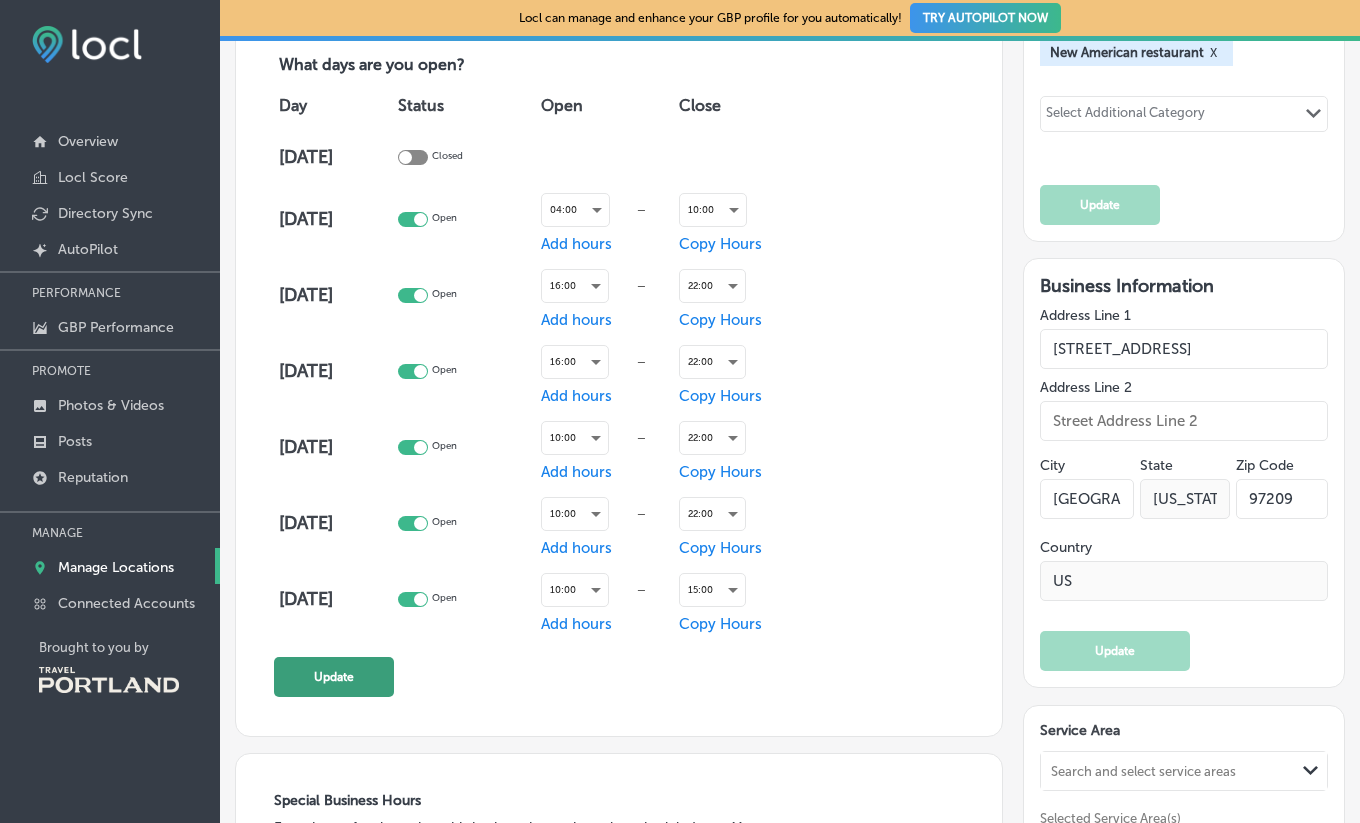 click on "Update" 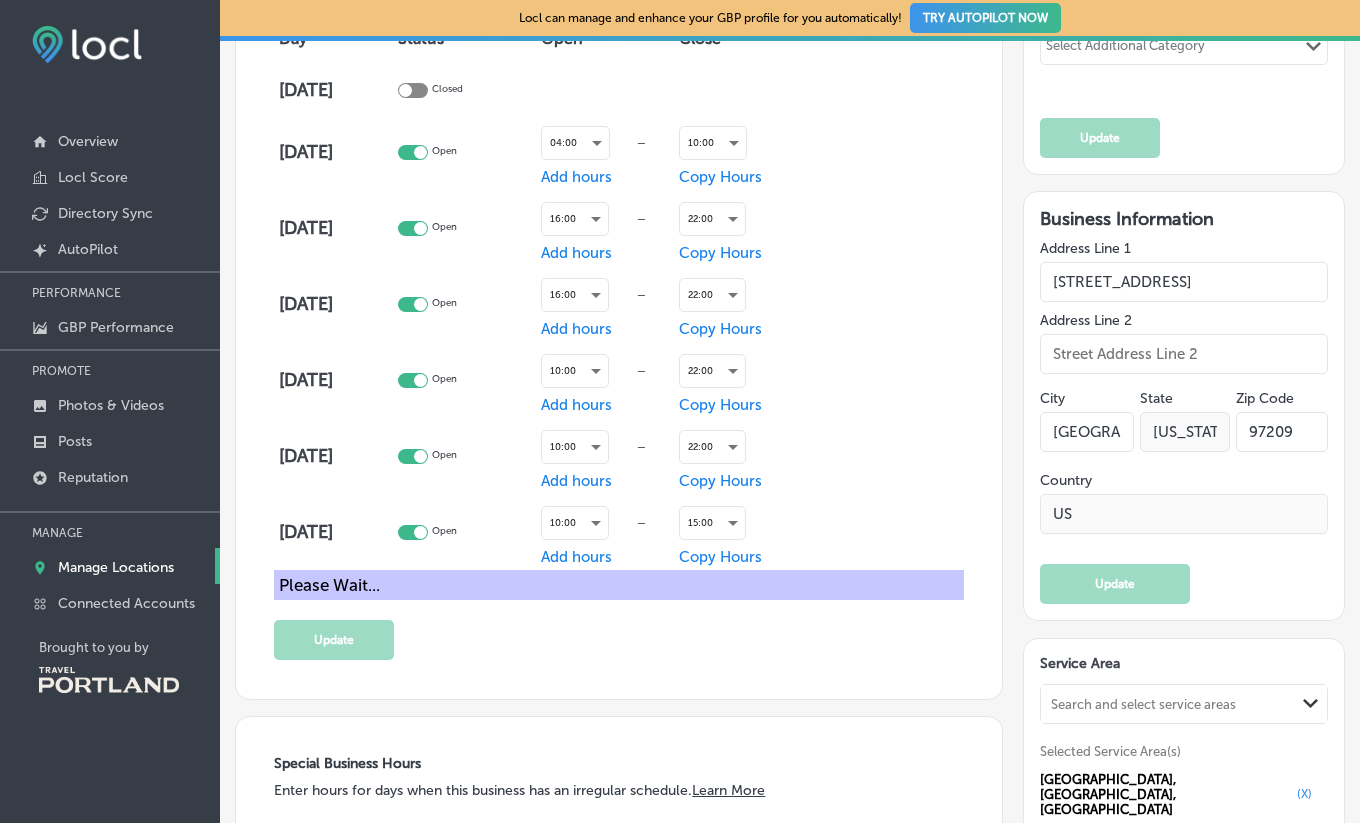 scroll, scrollTop: 1391, scrollLeft: 0, axis: vertical 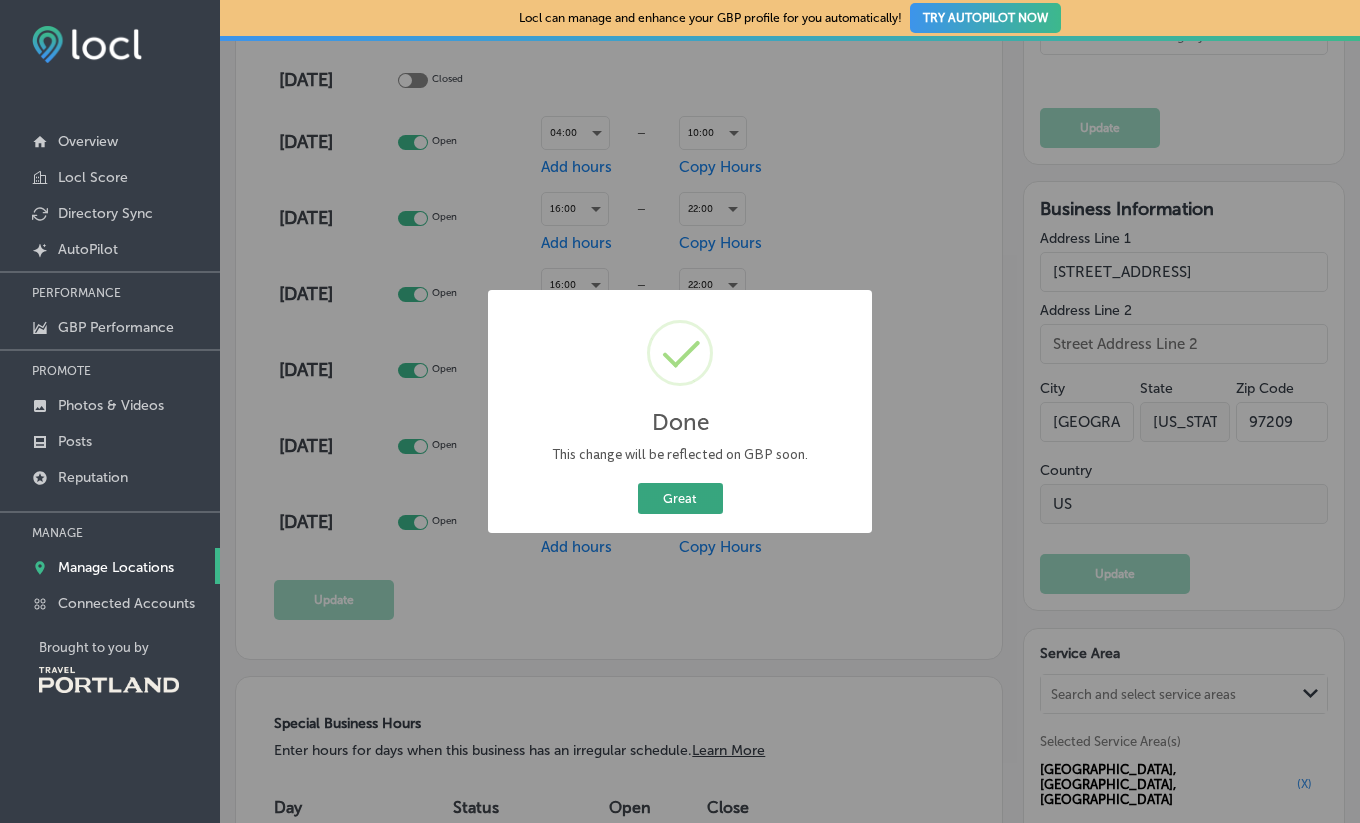 click on "Great" at bounding box center [680, 498] 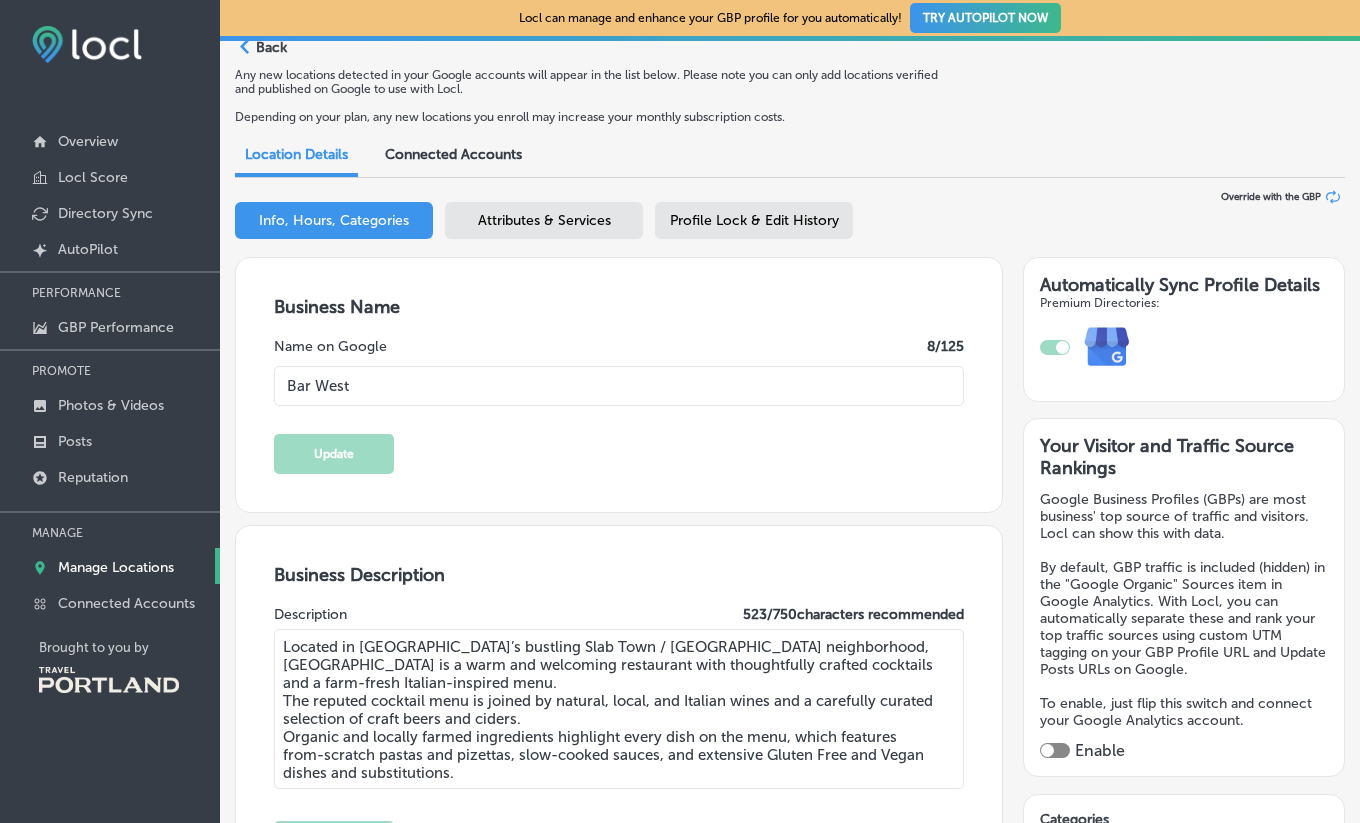 scroll, scrollTop: 0, scrollLeft: 0, axis: both 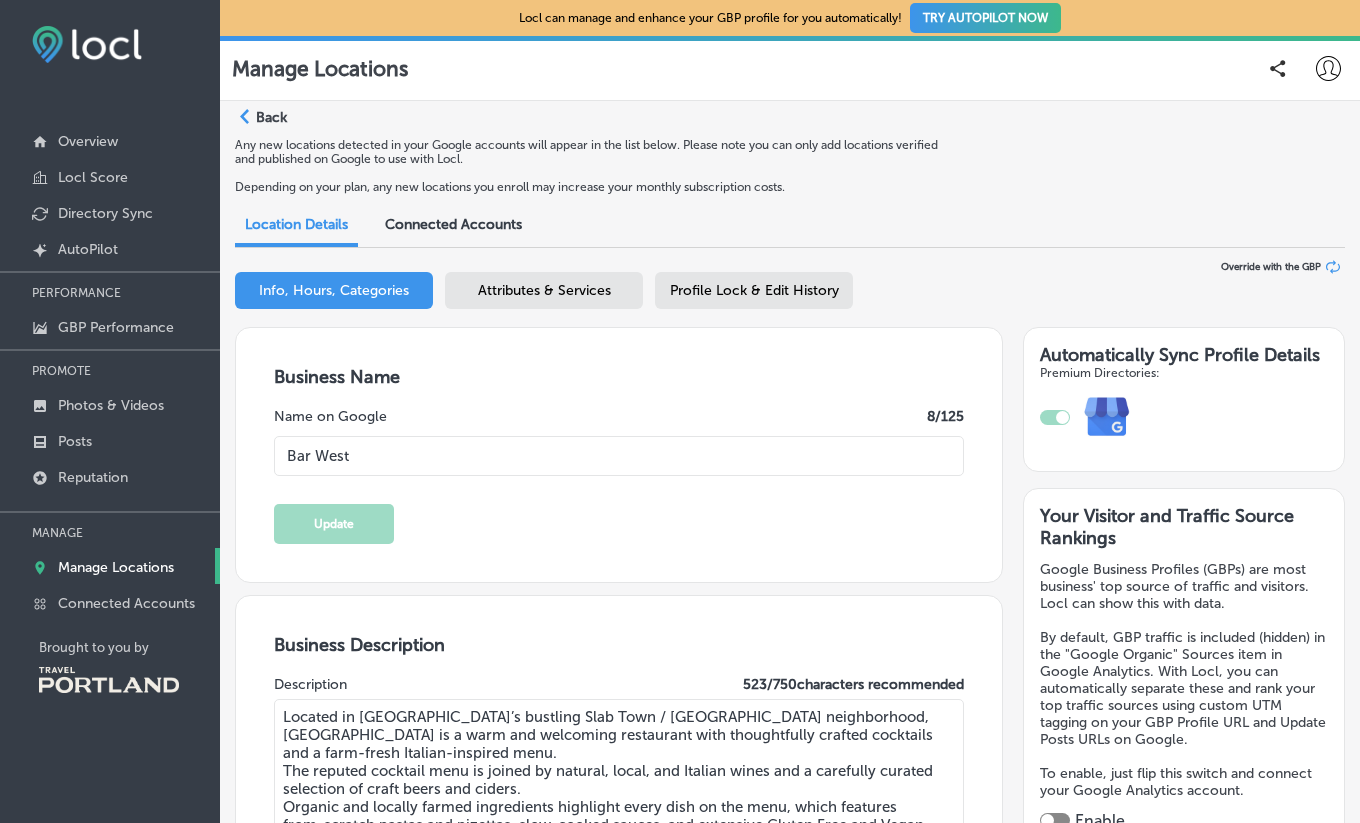 click 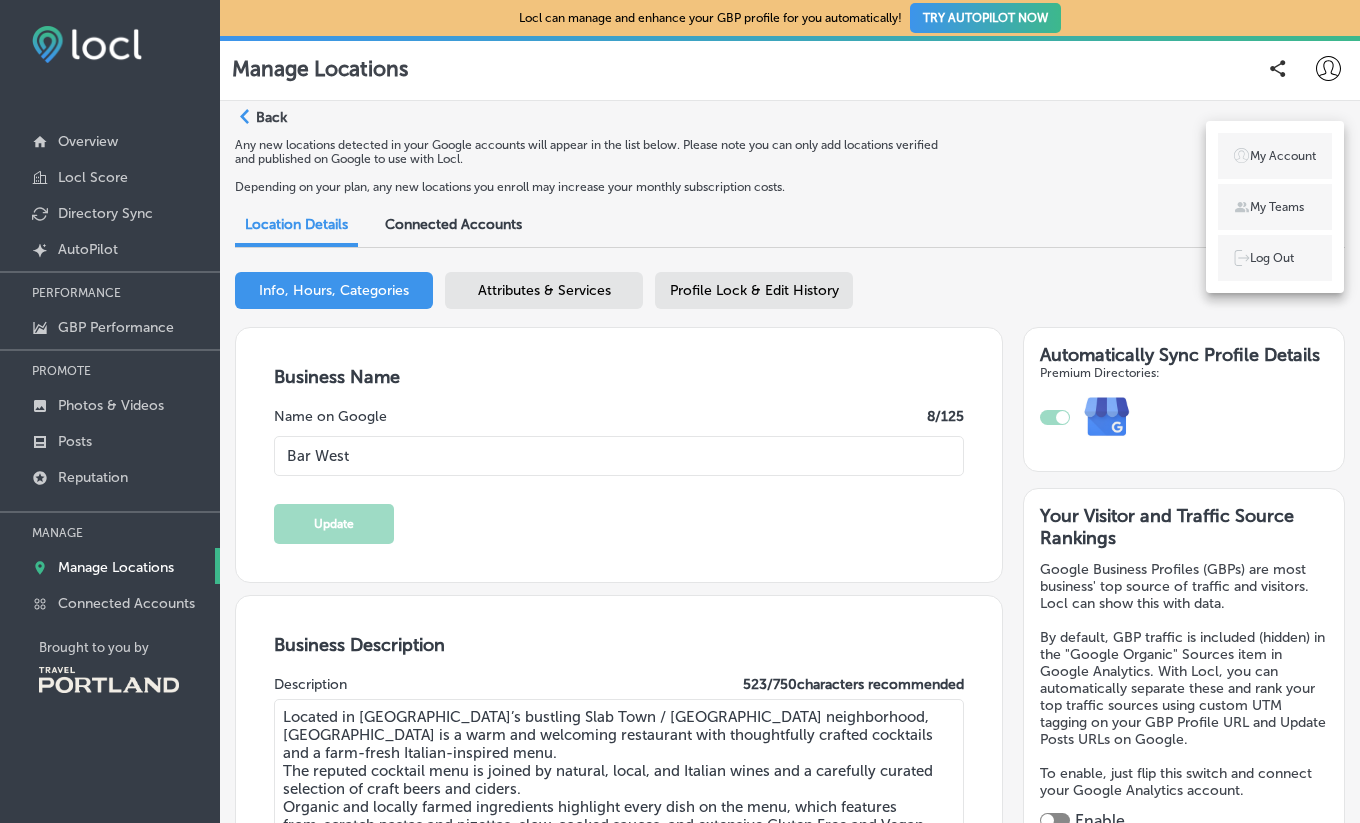 click on "My Account" at bounding box center [1283, 156] 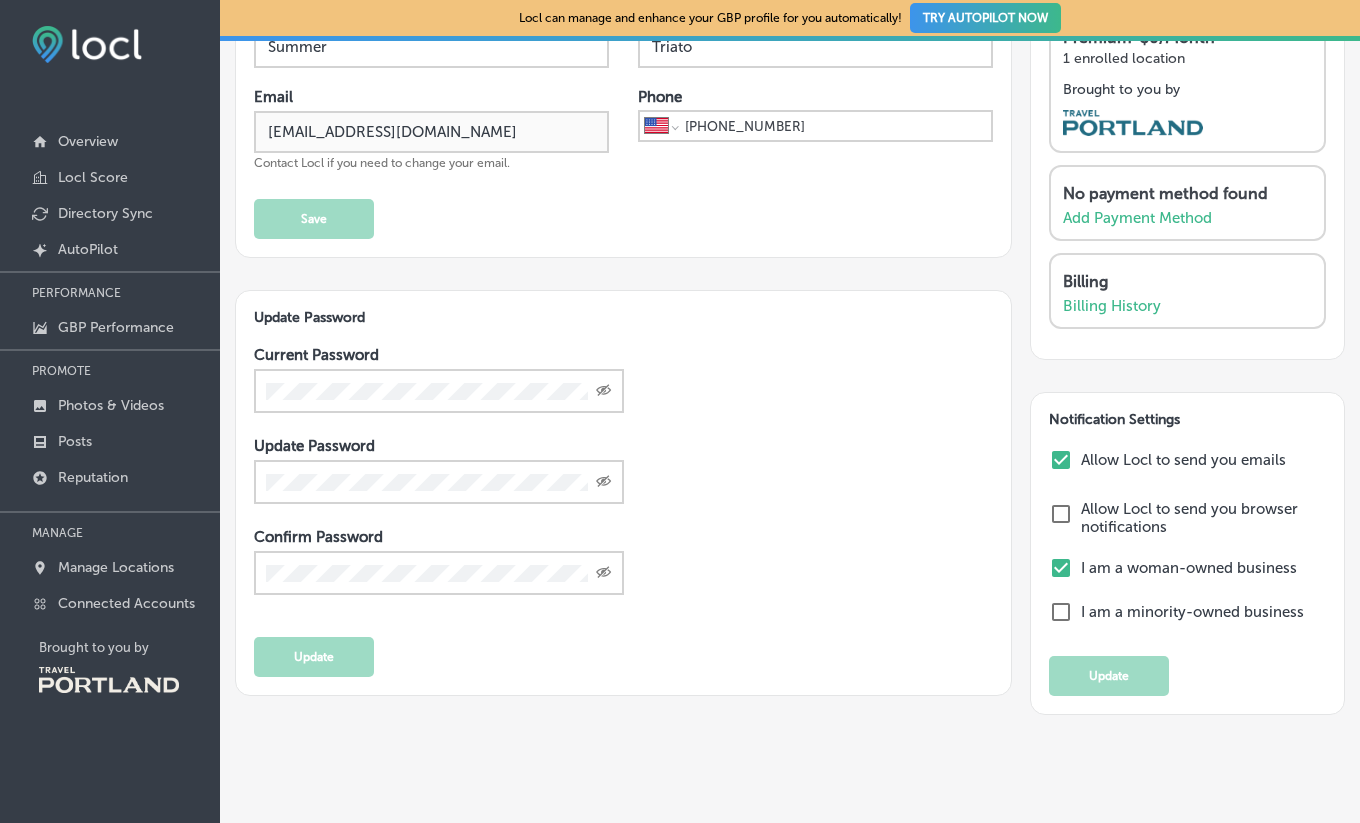 scroll, scrollTop: 163, scrollLeft: 0, axis: vertical 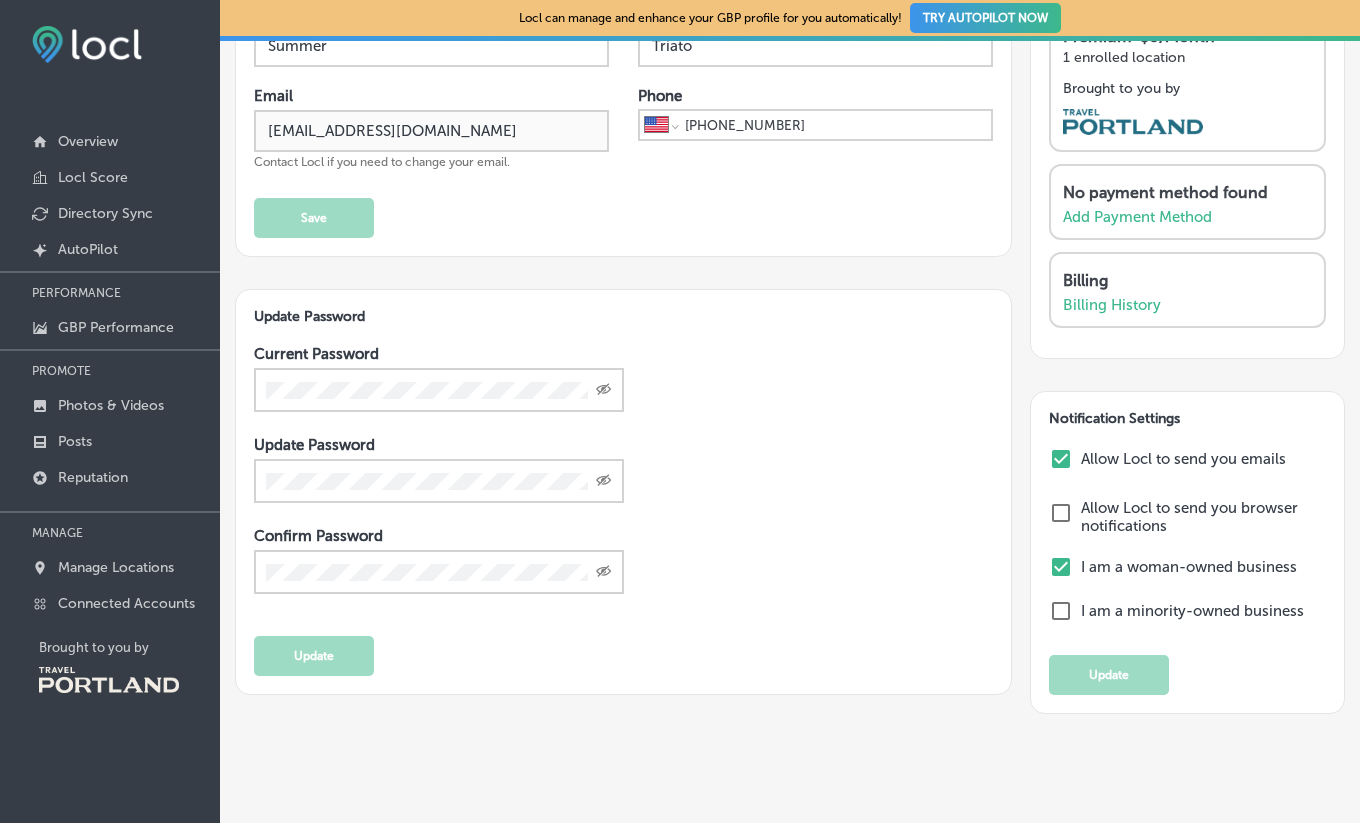 click at bounding box center [1061, 459] 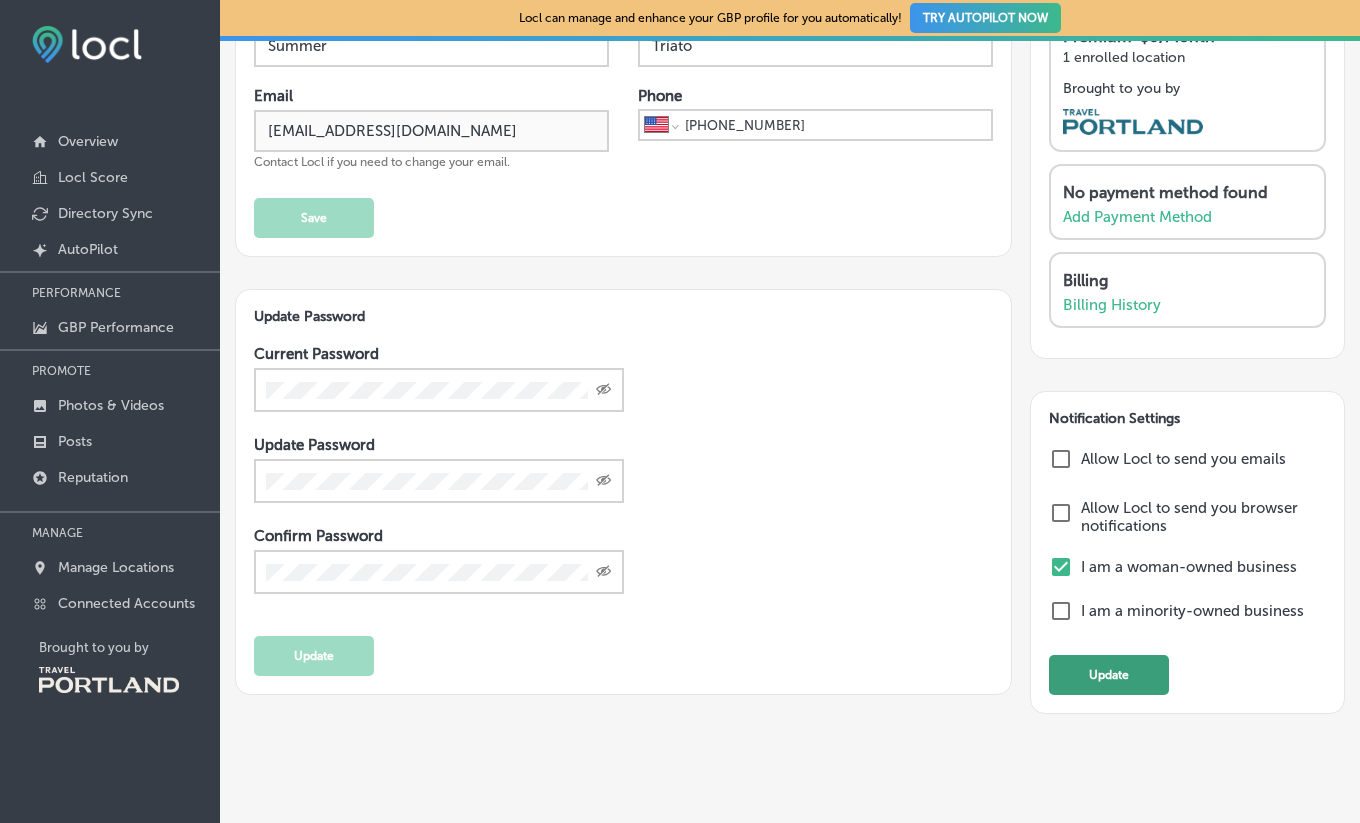 click on "Update" 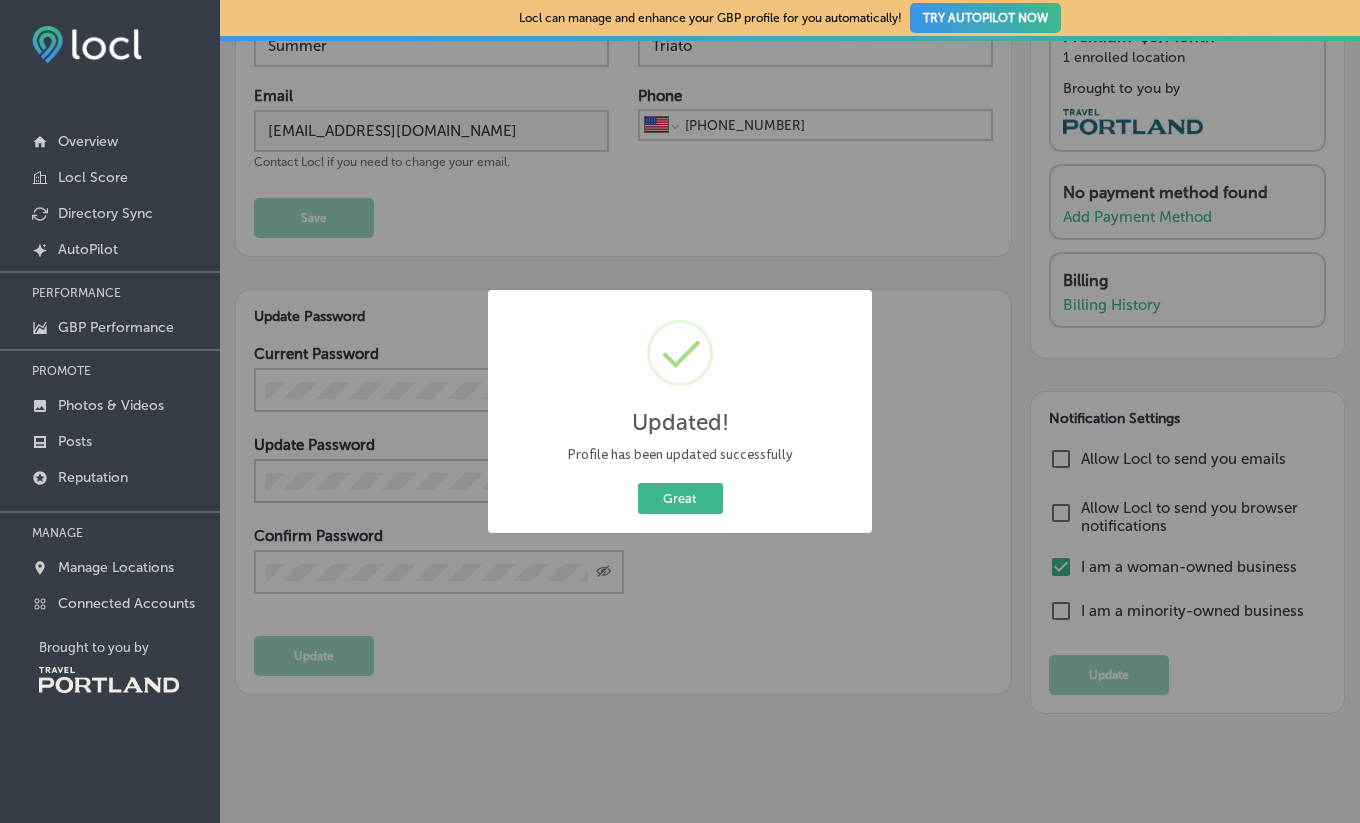 click on "Updated! × Profile has been updated successfully Great Cancel" at bounding box center (680, 411) 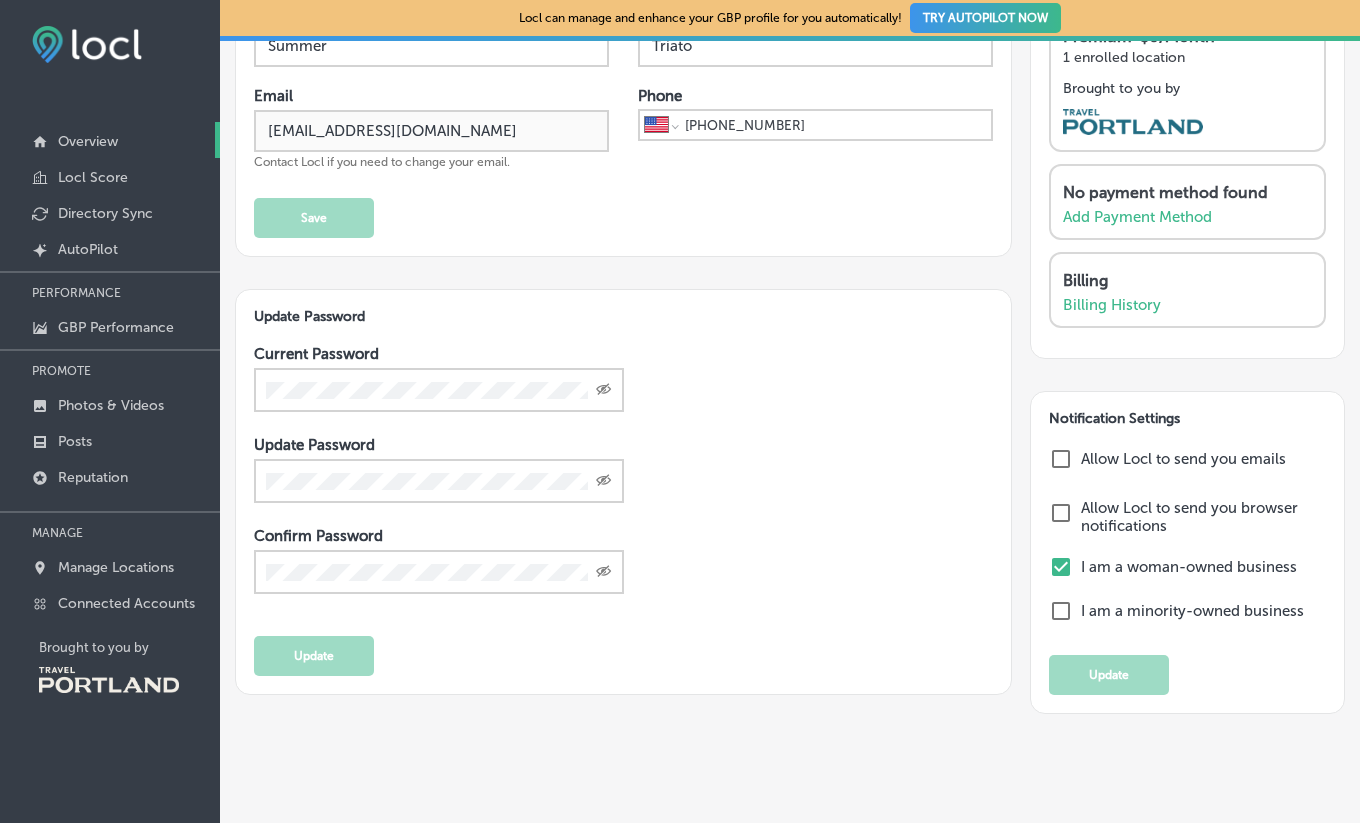 click on "Overview" at bounding box center (110, 140) 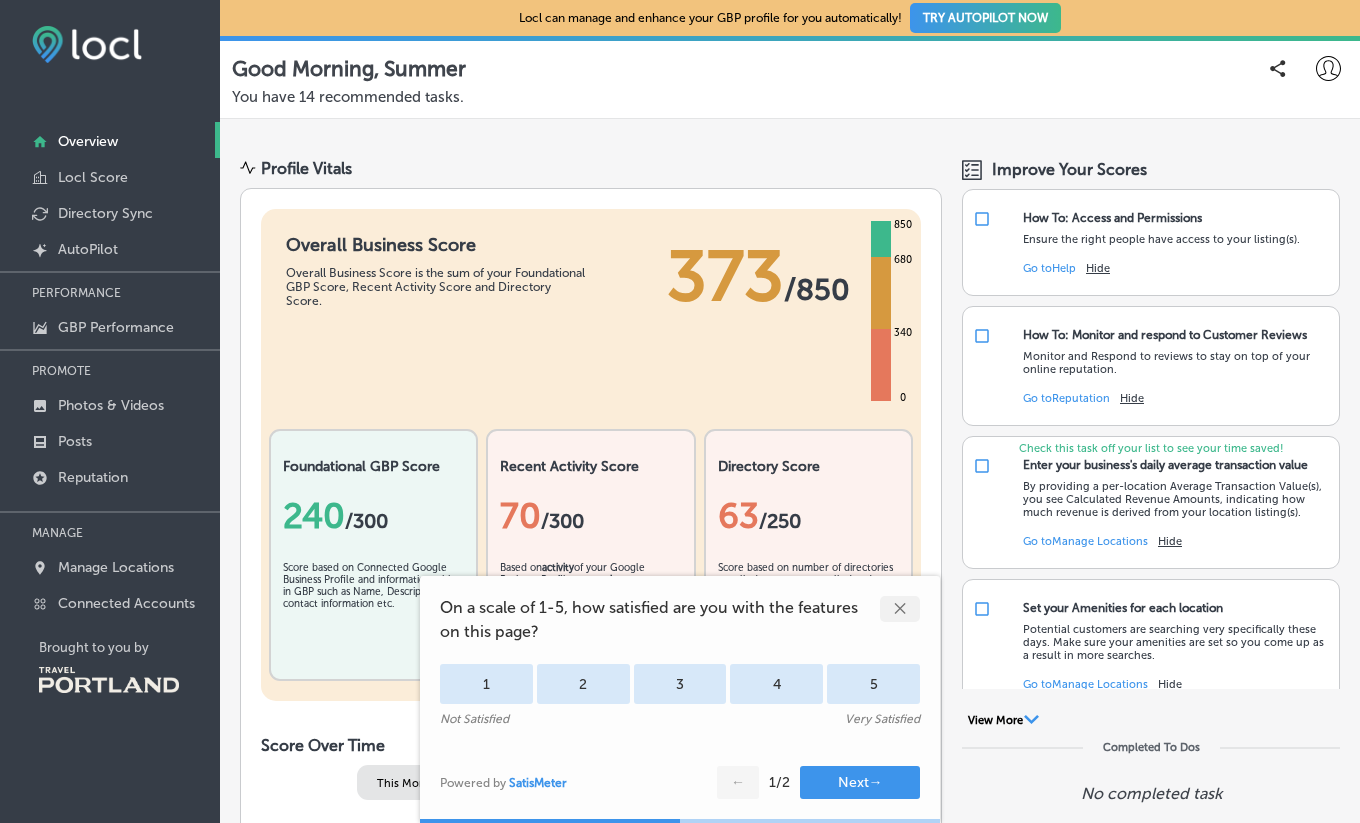 click on "✕" at bounding box center (900, 609) 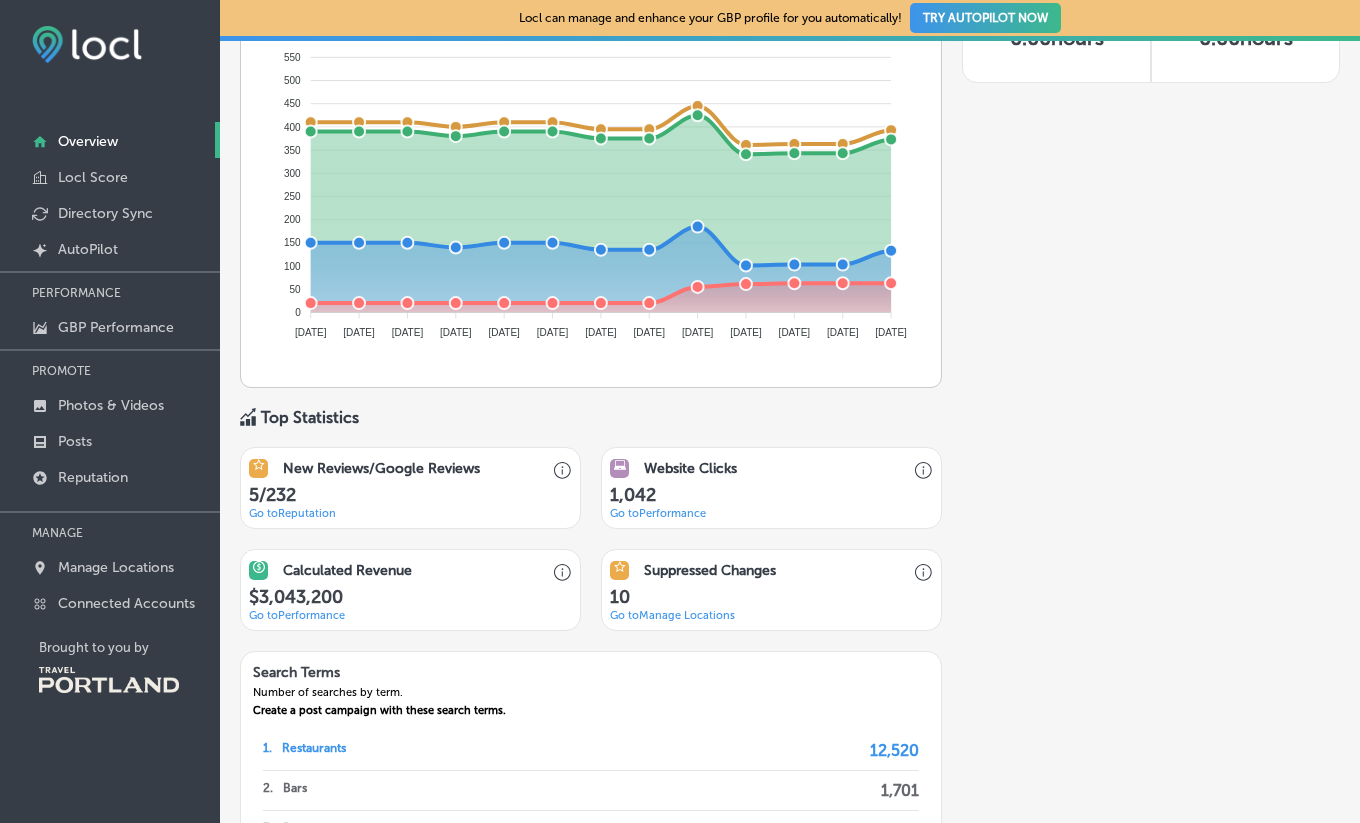 scroll, scrollTop: 986, scrollLeft: 0, axis: vertical 